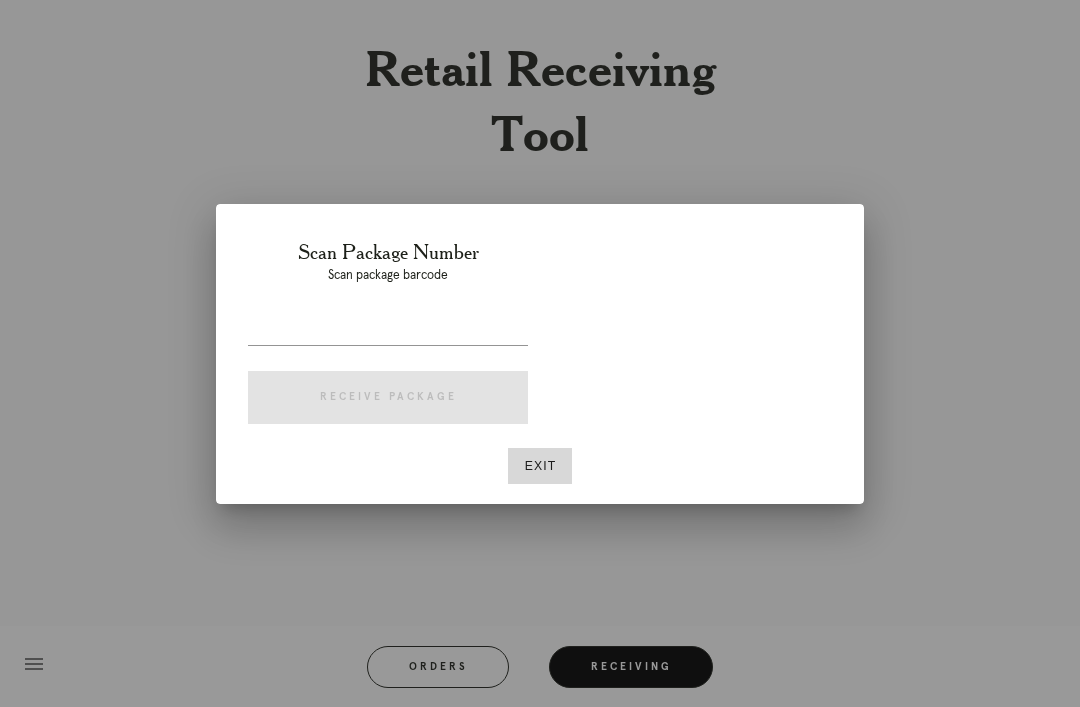scroll, scrollTop: 0, scrollLeft: 0, axis: both 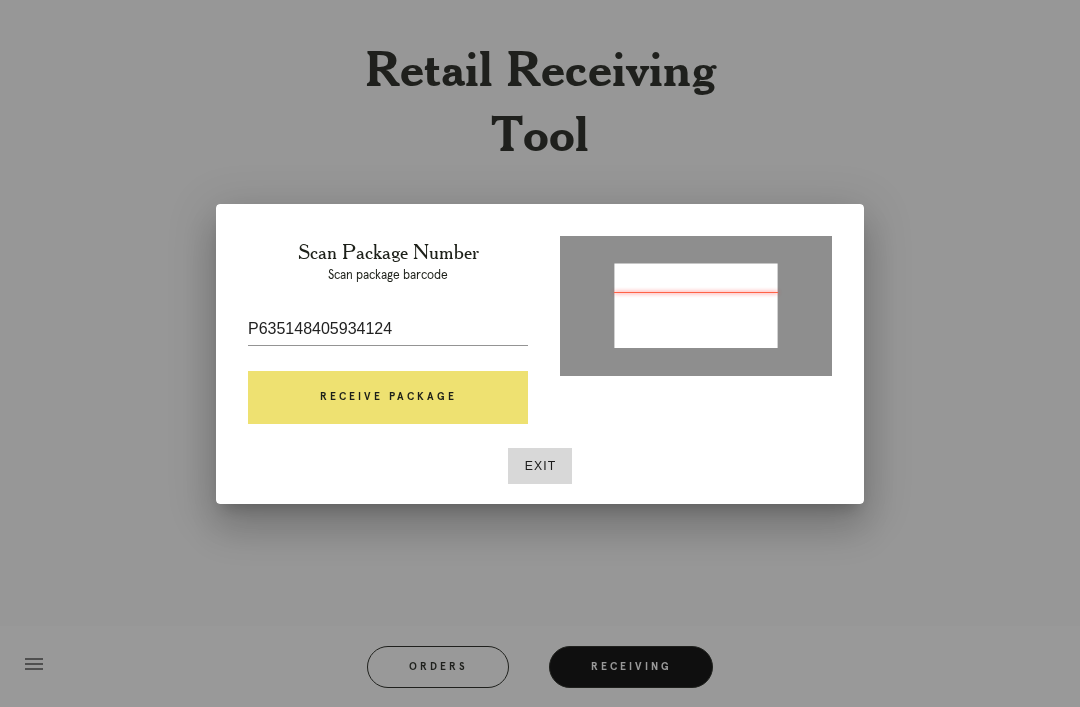click on "Receive Package" at bounding box center (388, 398) 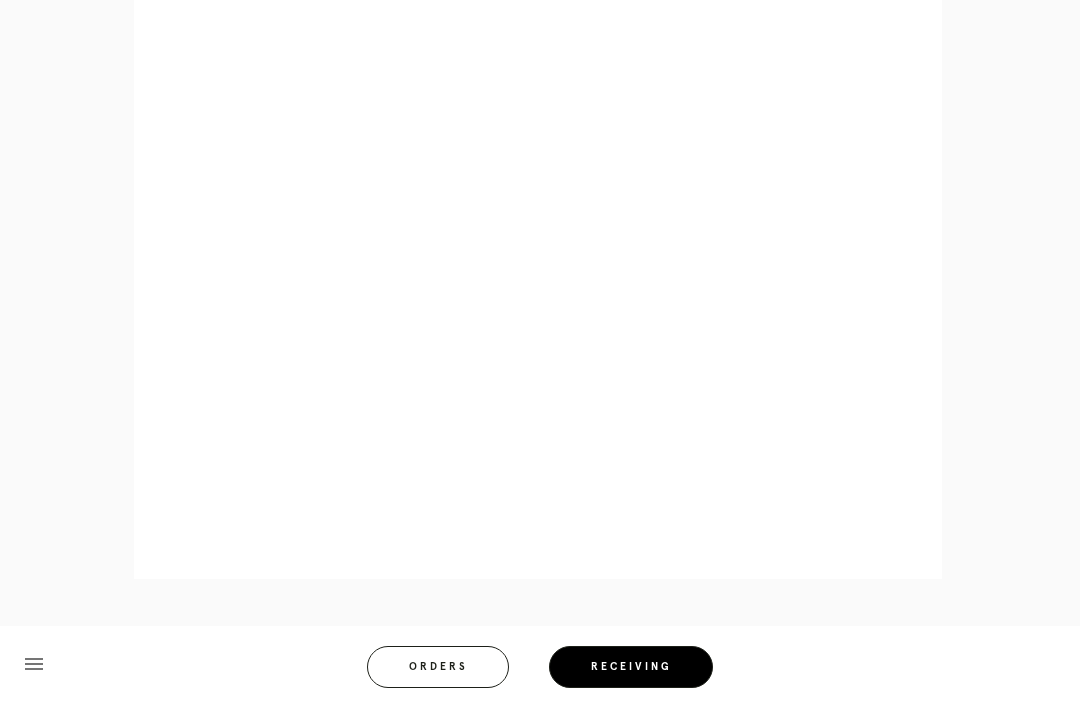 scroll, scrollTop: 1086, scrollLeft: 0, axis: vertical 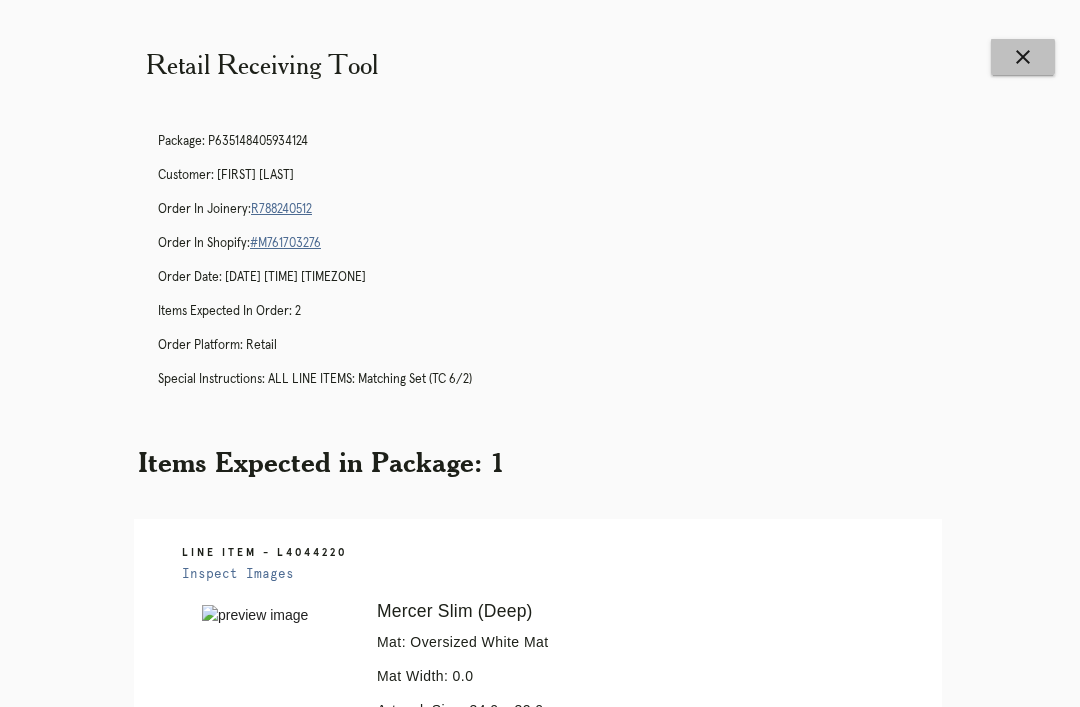 click on "close" at bounding box center (1023, 57) 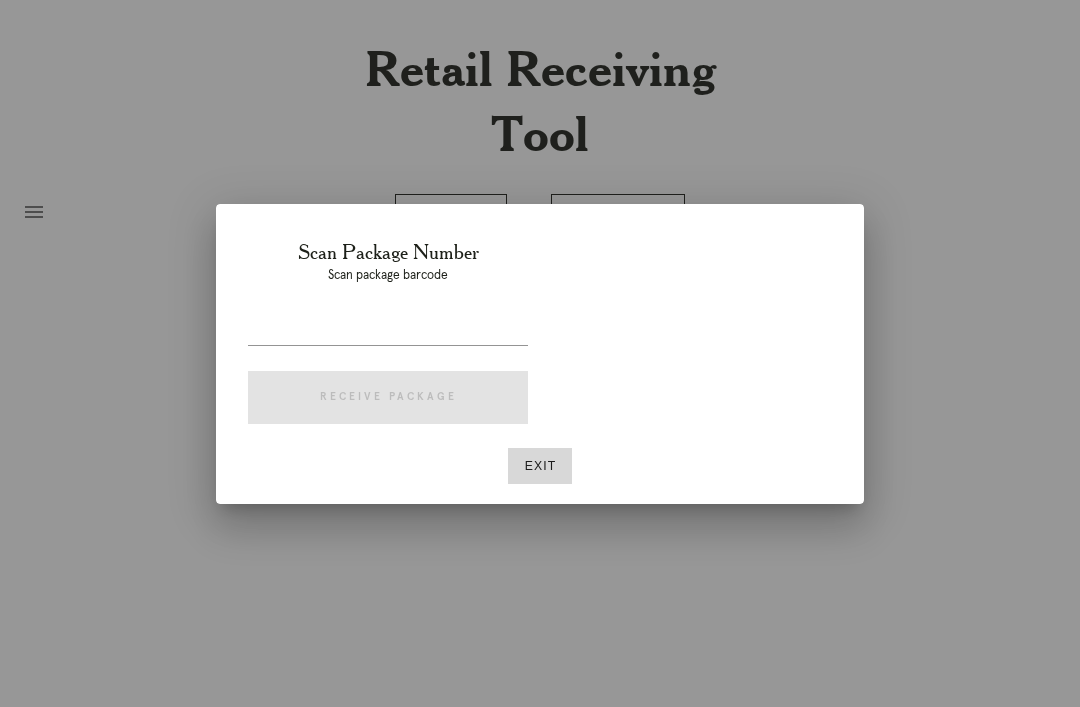 scroll, scrollTop: 0, scrollLeft: 0, axis: both 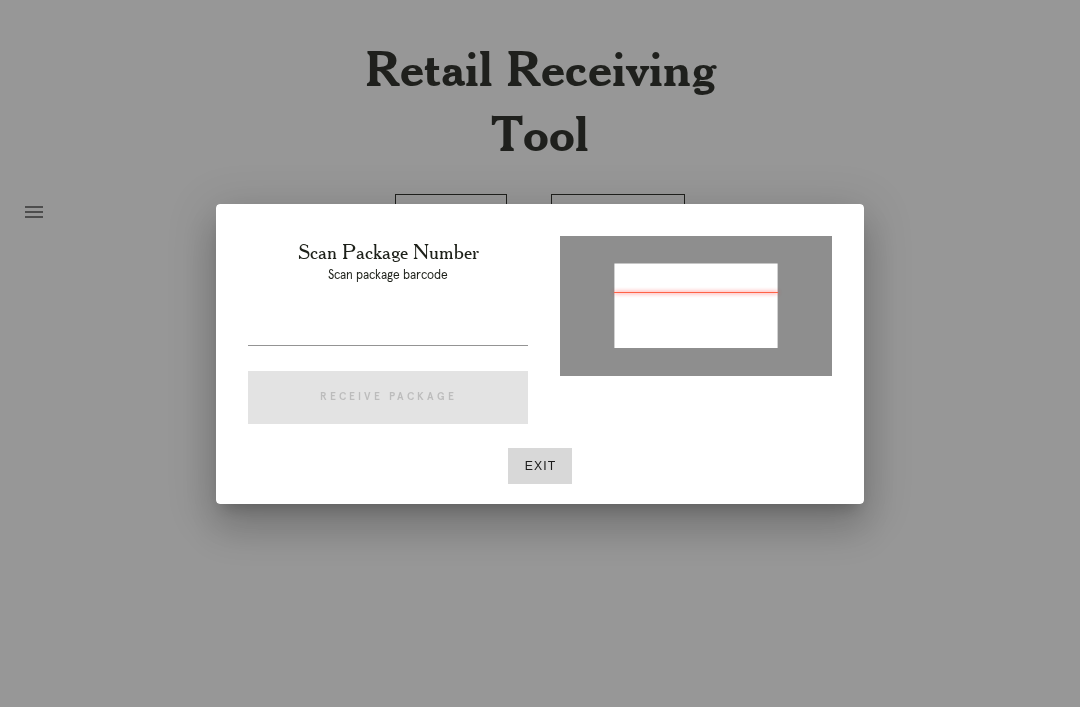 click at bounding box center [696, 304] 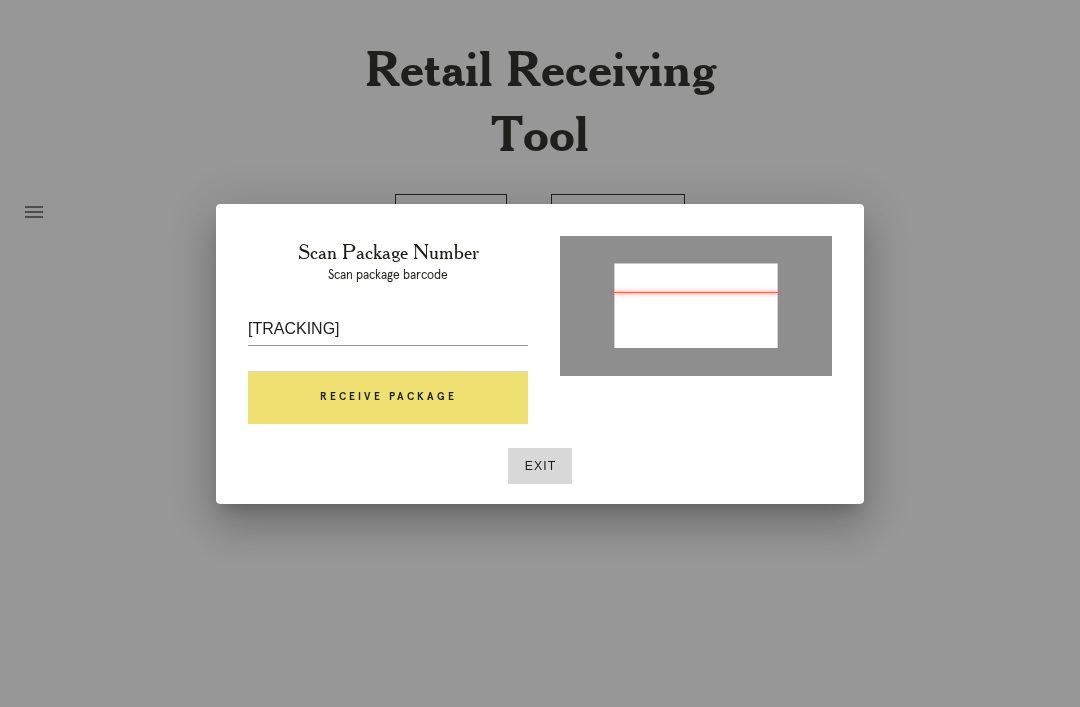 click on "Receive Package" at bounding box center [388, 398] 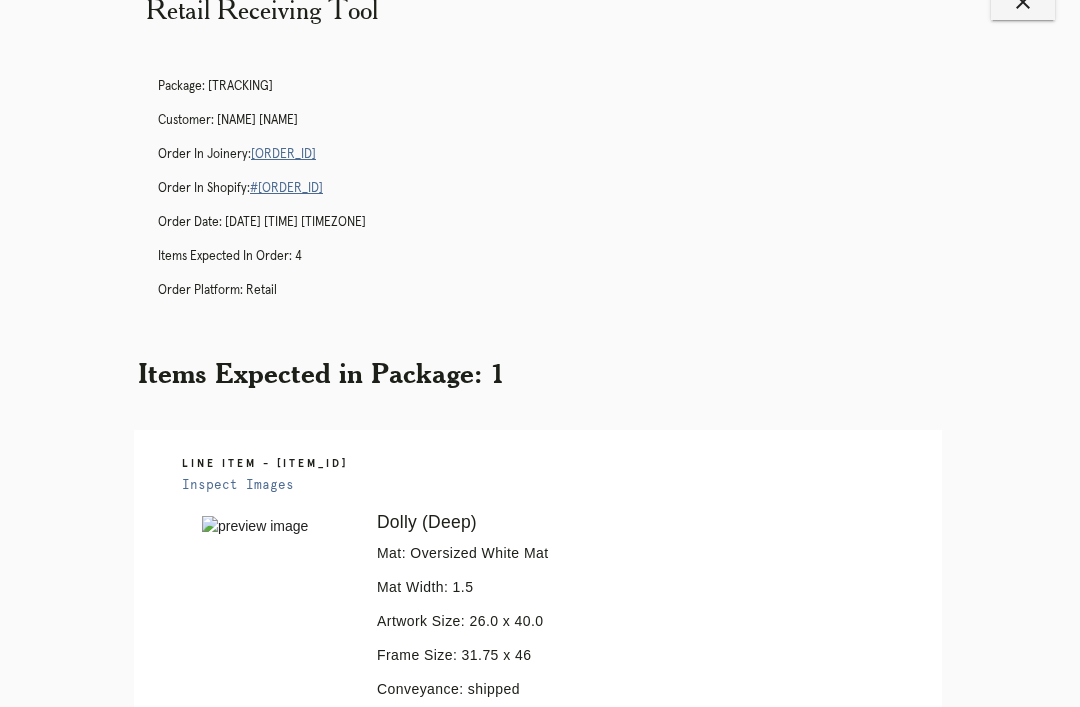 scroll, scrollTop: 46, scrollLeft: 0, axis: vertical 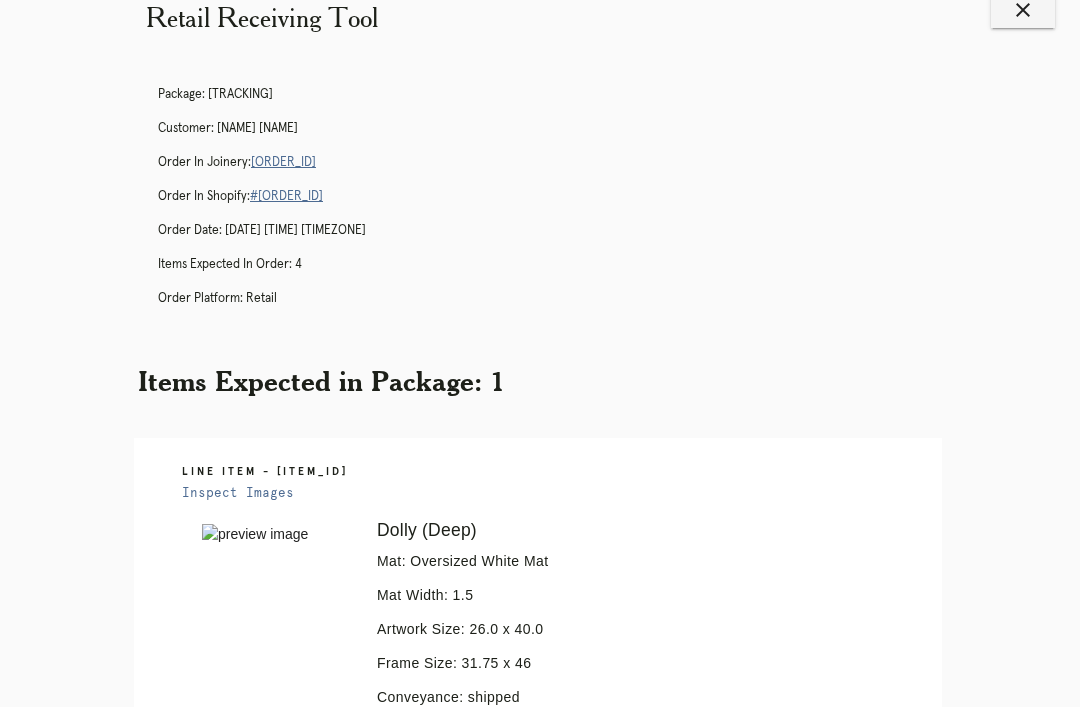 click on "R813576643" at bounding box center (283, 163) 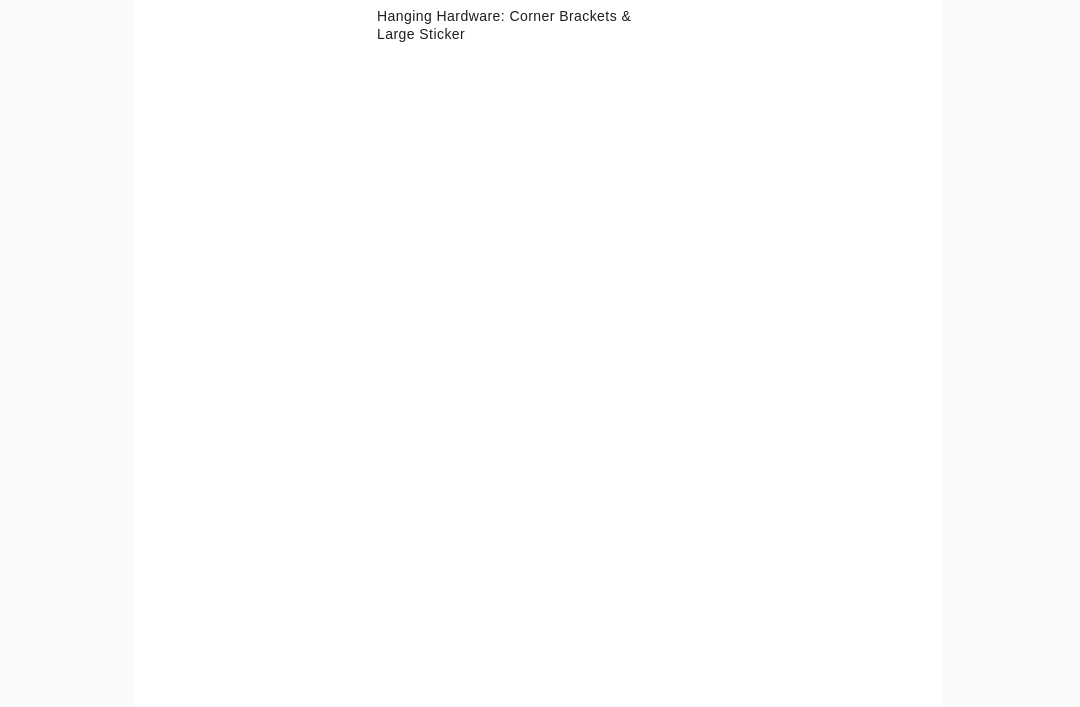 scroll, scrollTop: 858, scrollLeft: 0, axis: vertical 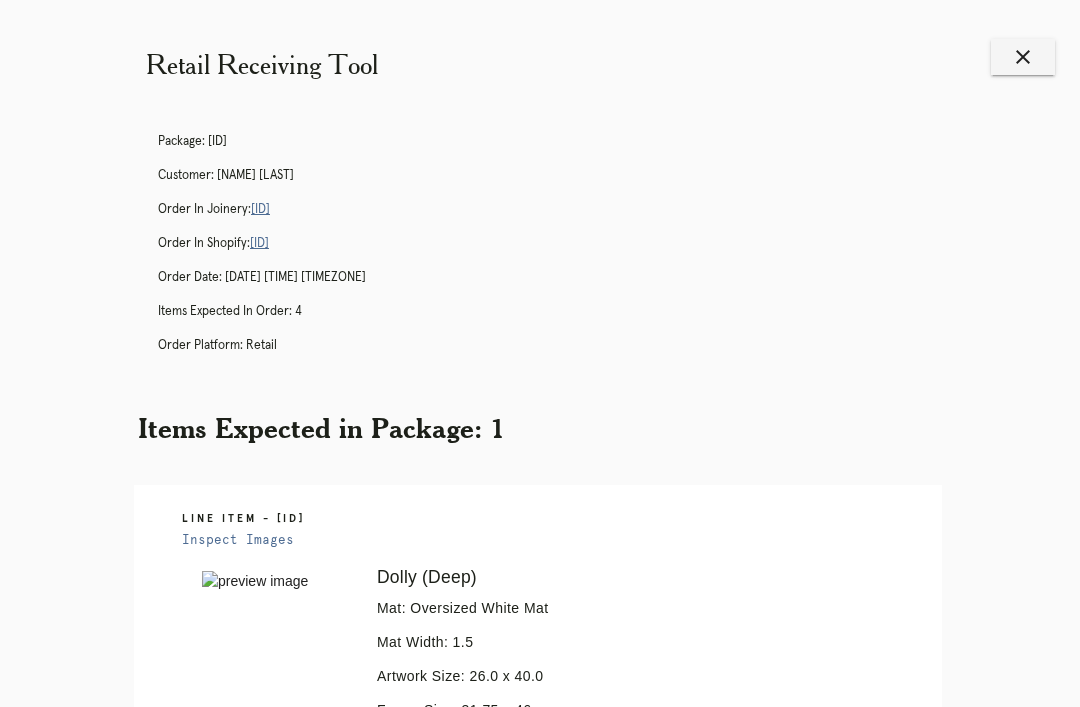 click on "close" at bounding box center (1023, 57) 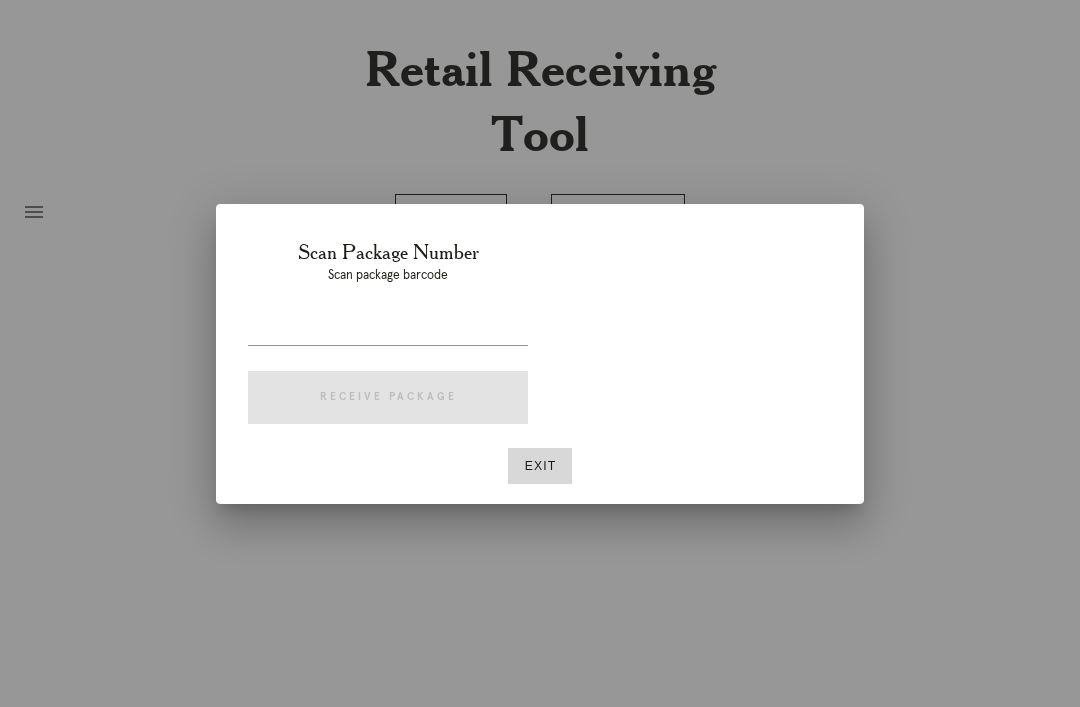 scroll, scrollTop: 0, scrollLeft: 0, axis: both 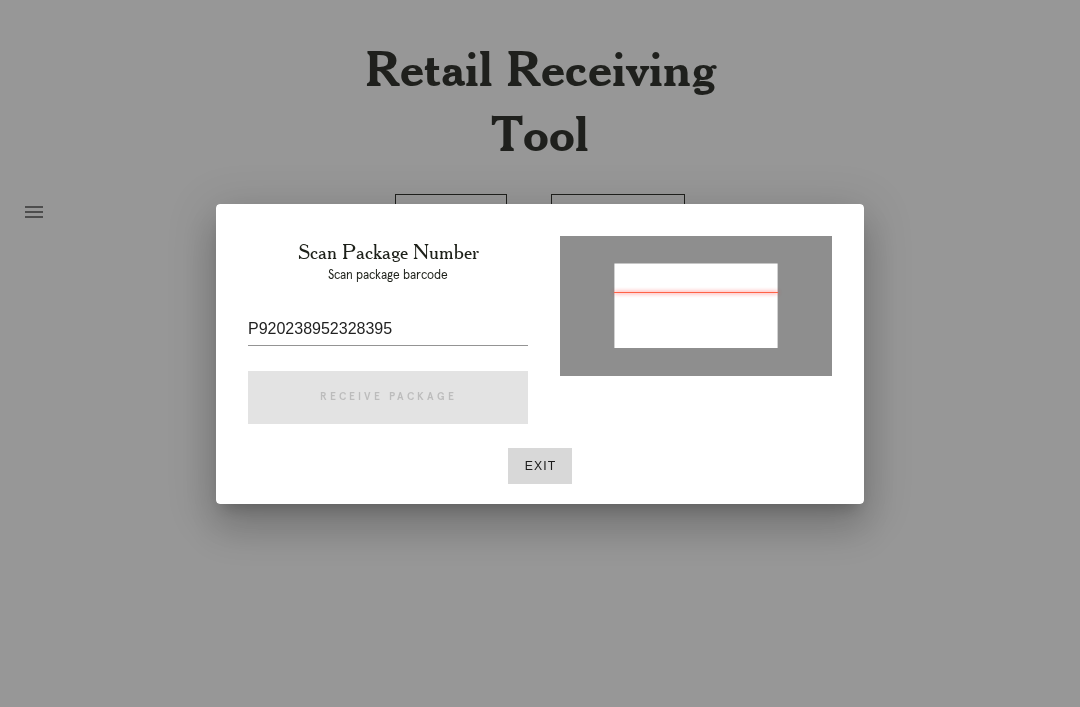 click at bounding box center (696, 307) 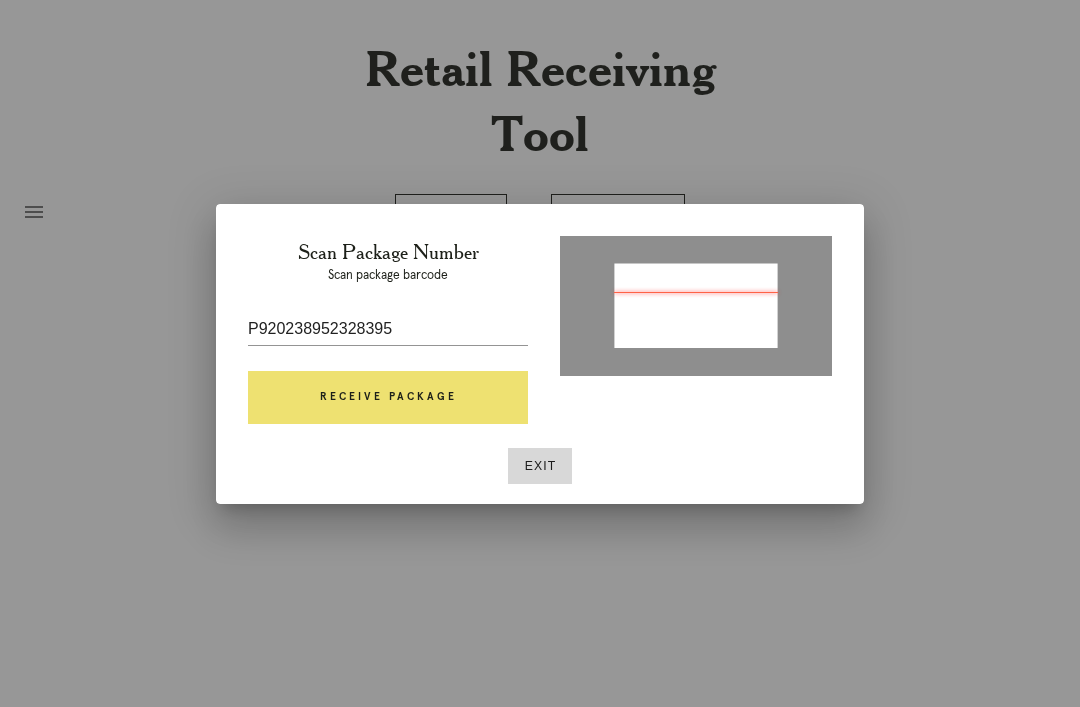 click on "Receive Package" at bounding box center [388, 398] 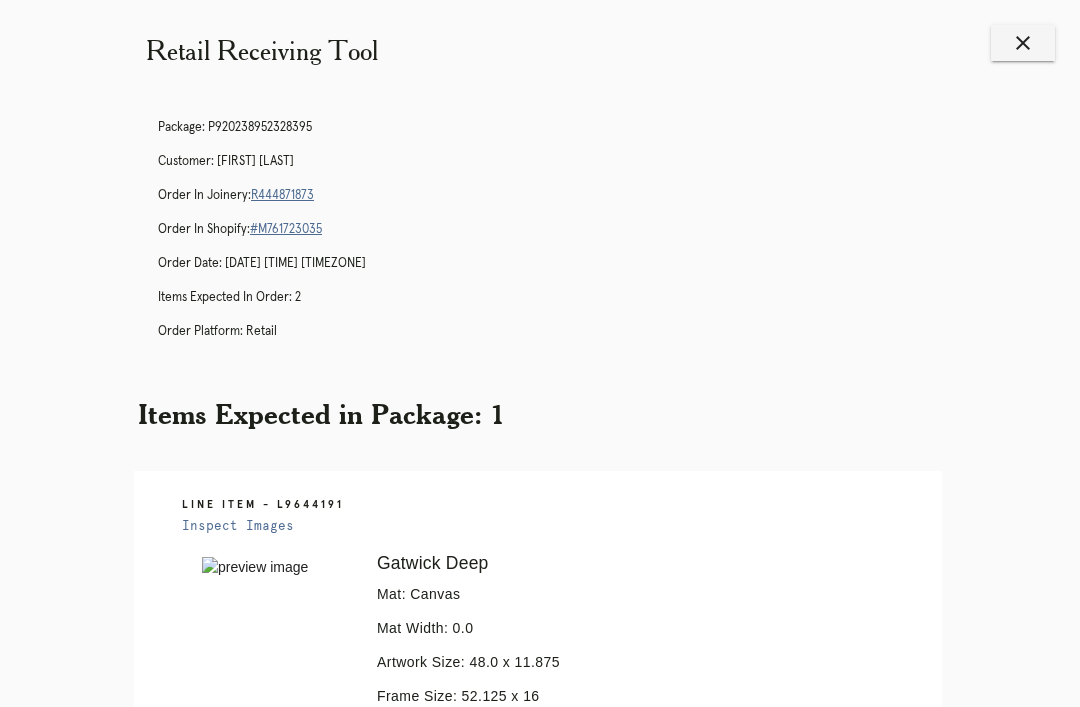 scroll, scrollTop: 0, scrollLeft: 0, axis: both 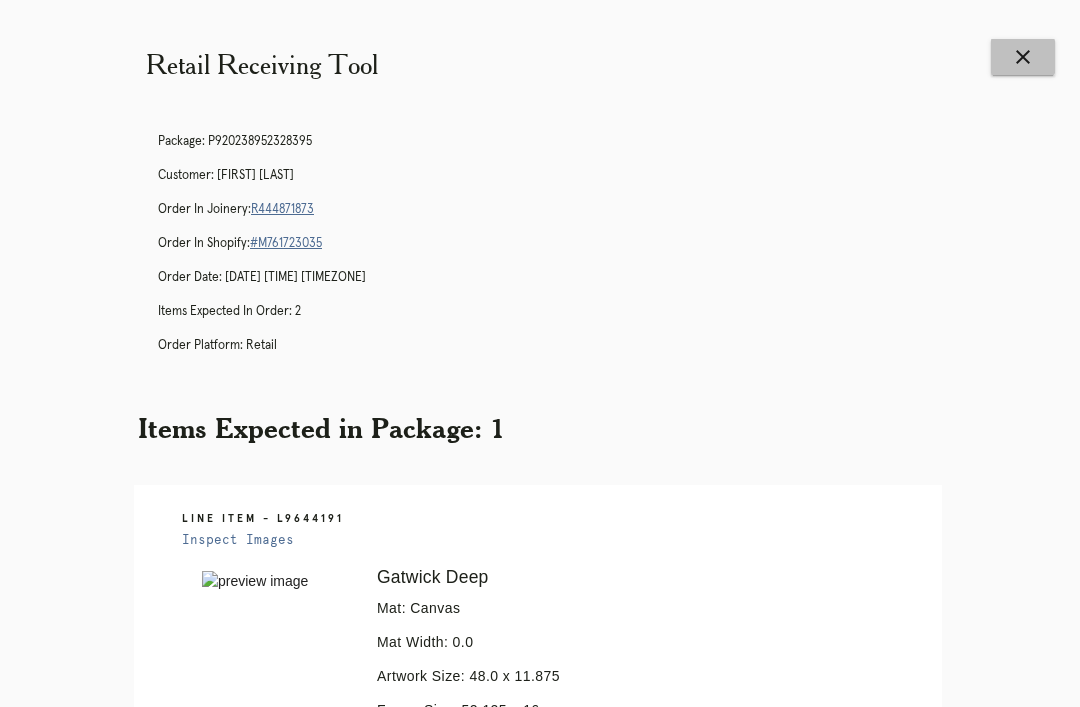 click on "close" at bounding box center (1023, 57) 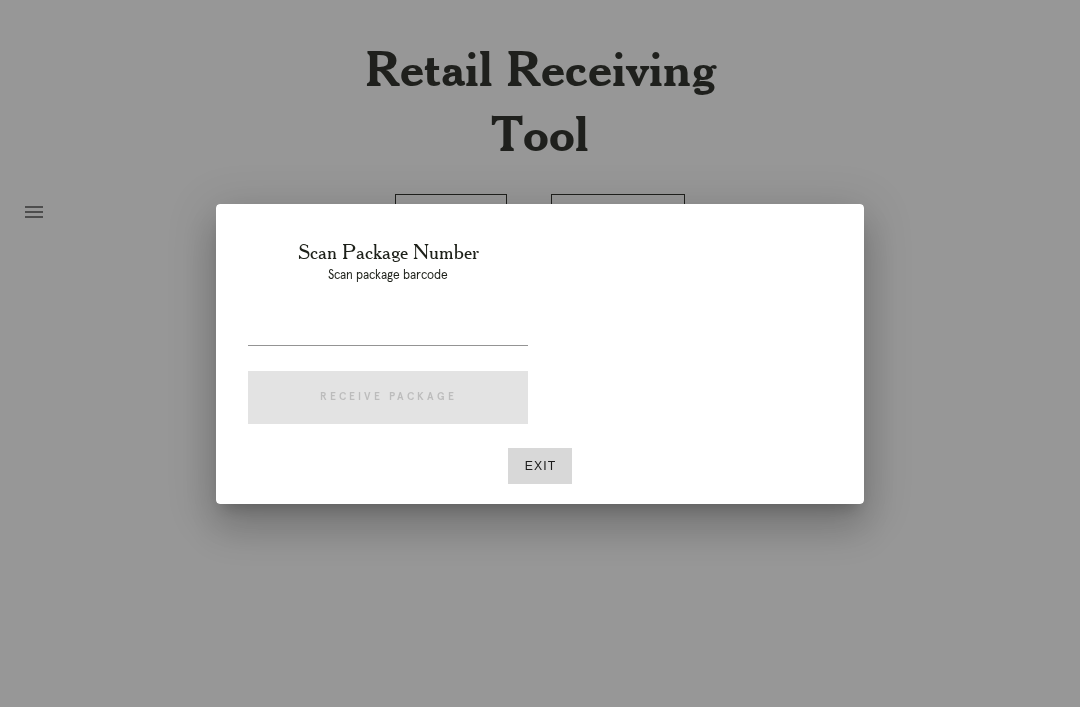 scroll, scrollTop: 0, scrollLeft: 0, axis: both 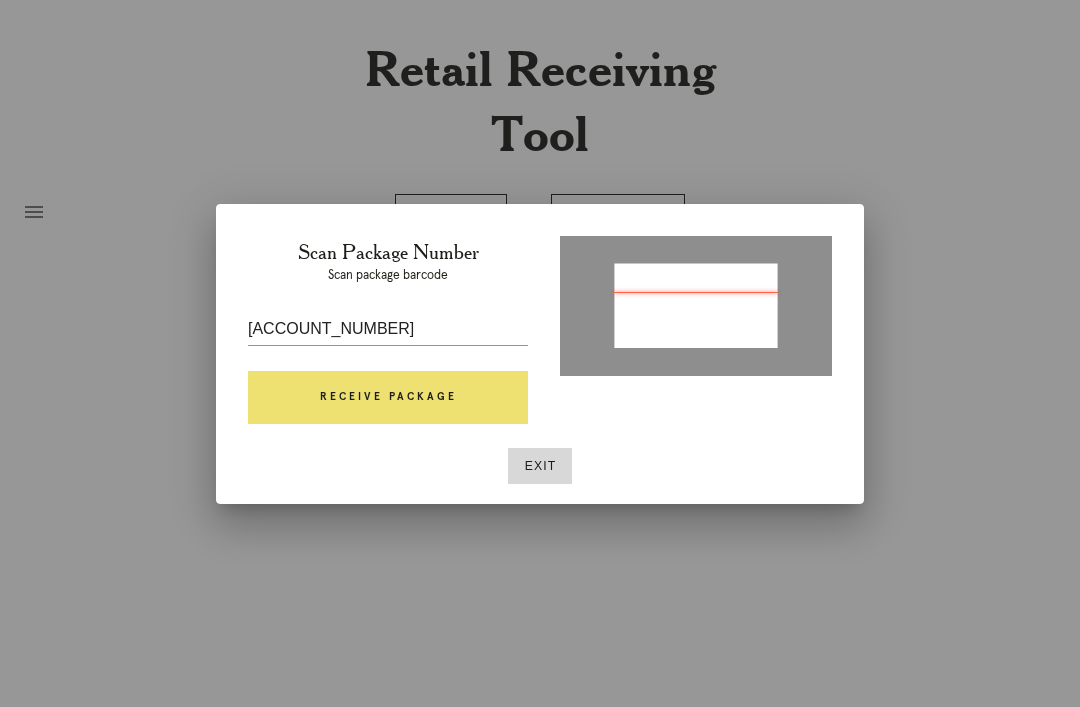 click on "Receive Package" at bounding box center (388, 398) 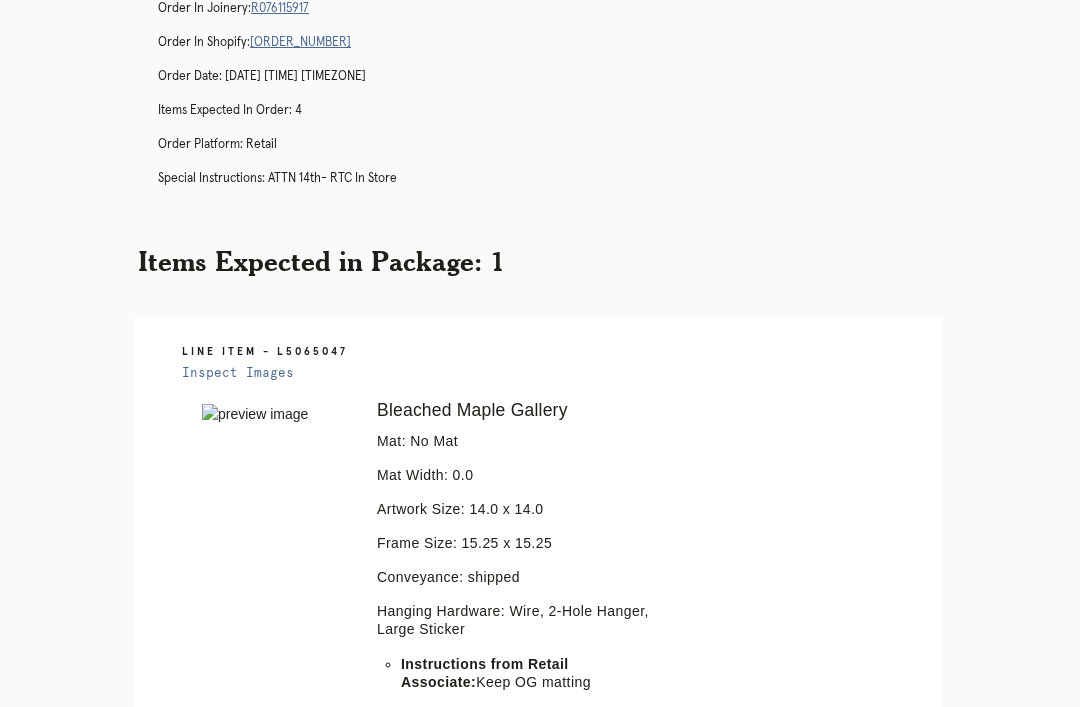 scroll, scrollTop: 0, scrollLeft: 0, axis: both 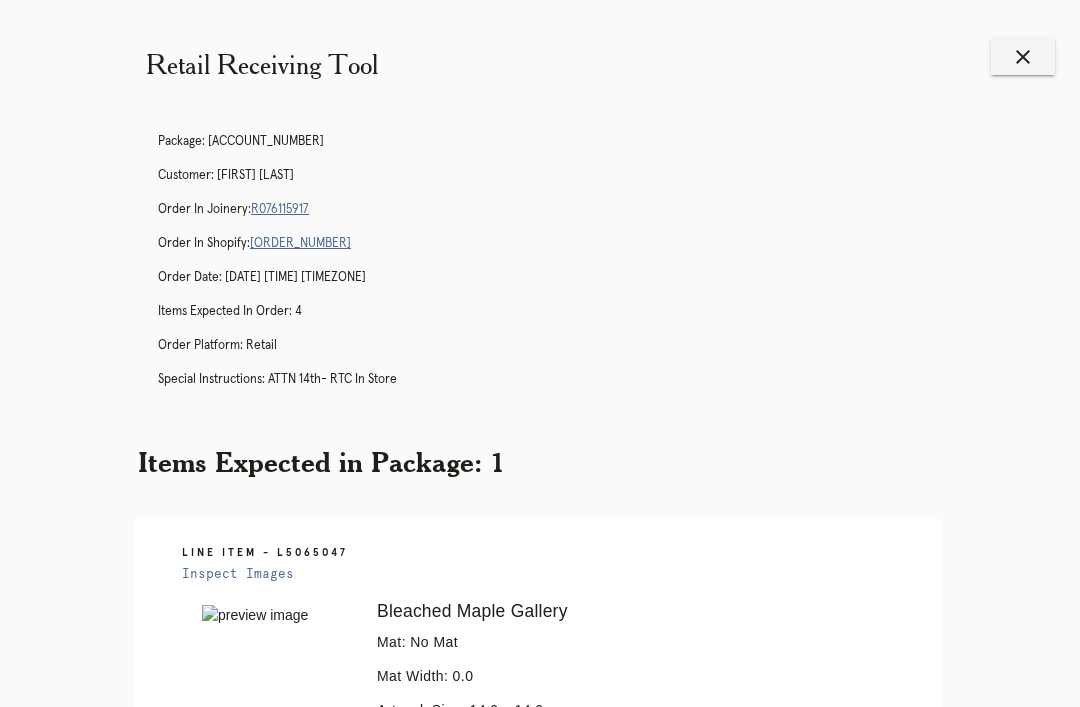 click on "R076115917" at bounding box center [280, 209] 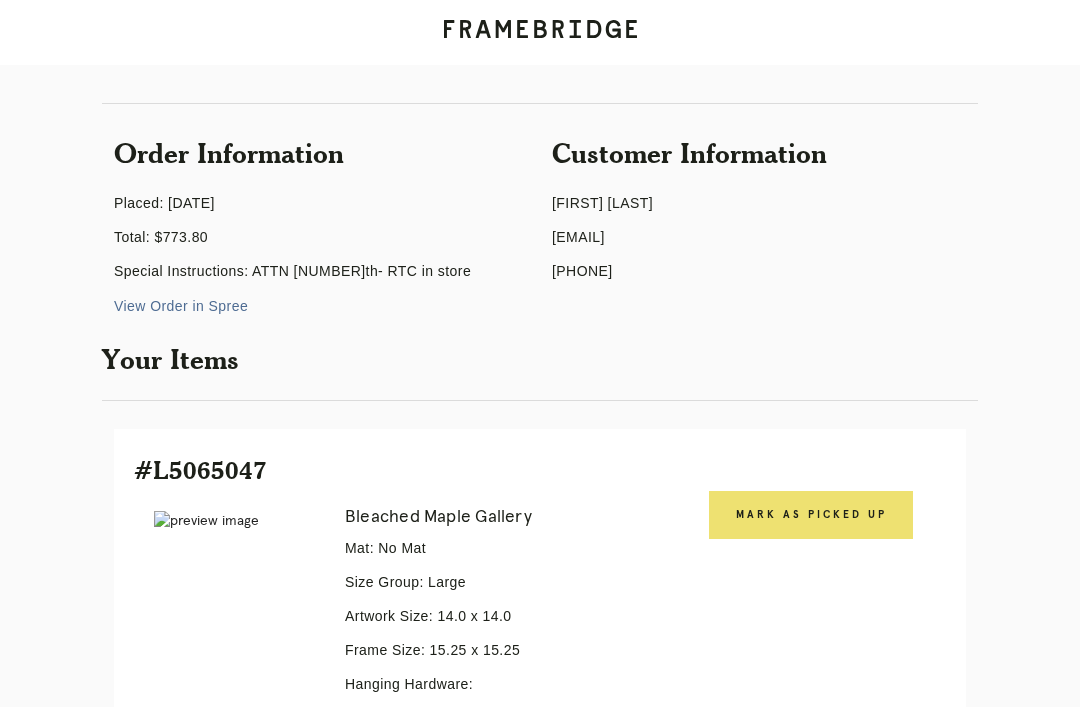 scroll, scrollTop: 192, scrollLeft: 0, axis: vertical 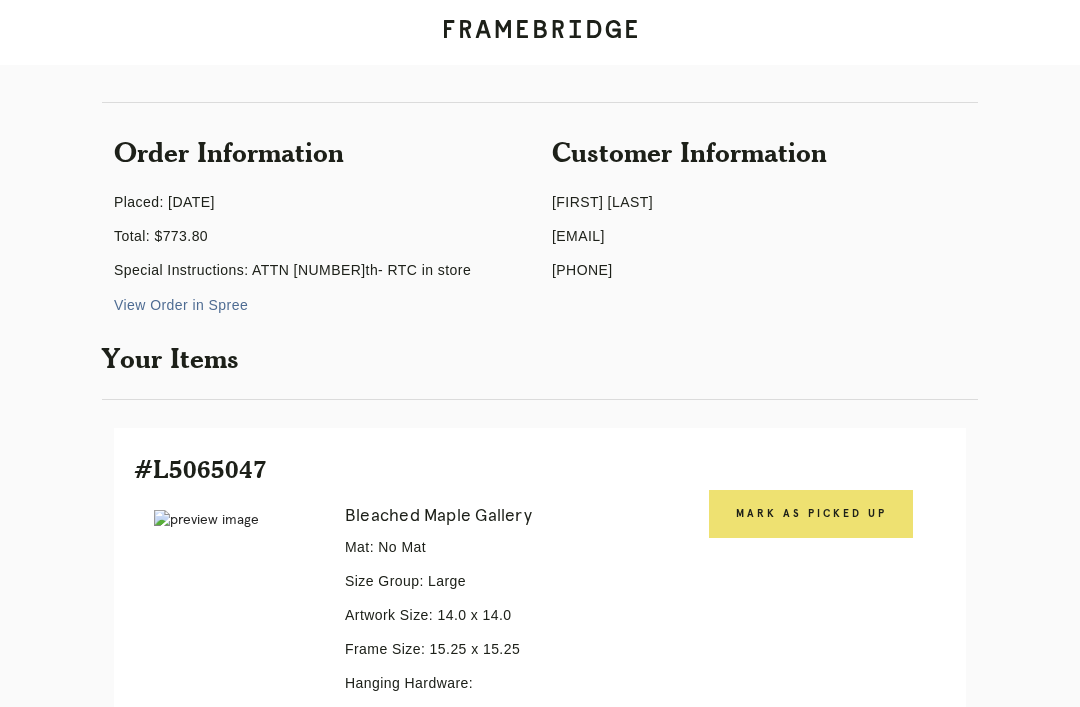 click on "Mark as Picked Up" at bounding box center [811, 514] 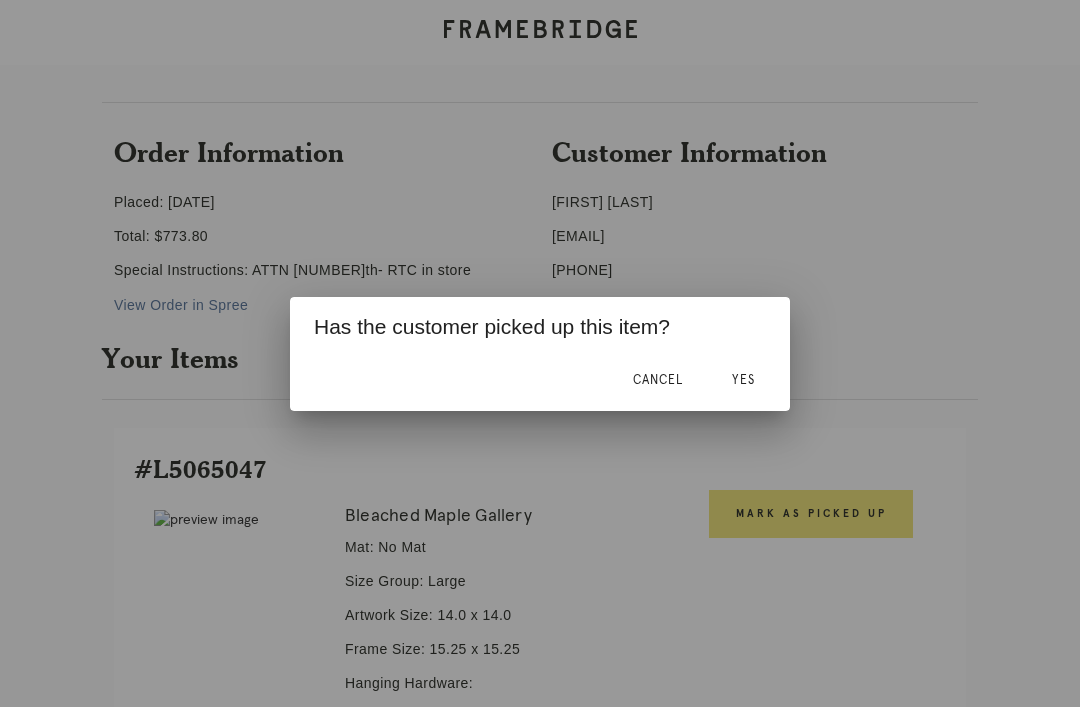 click on "Yes" at bounding box center (658, 380) 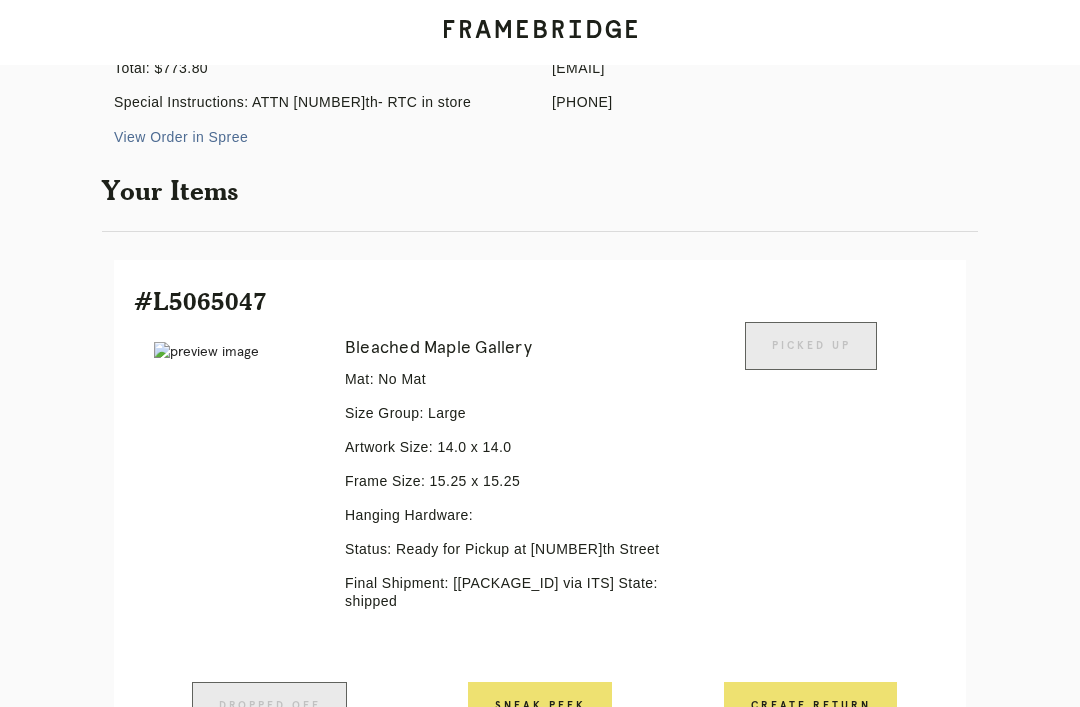scroll, scrollTop: 0, scrollLeft: 0, axis: both 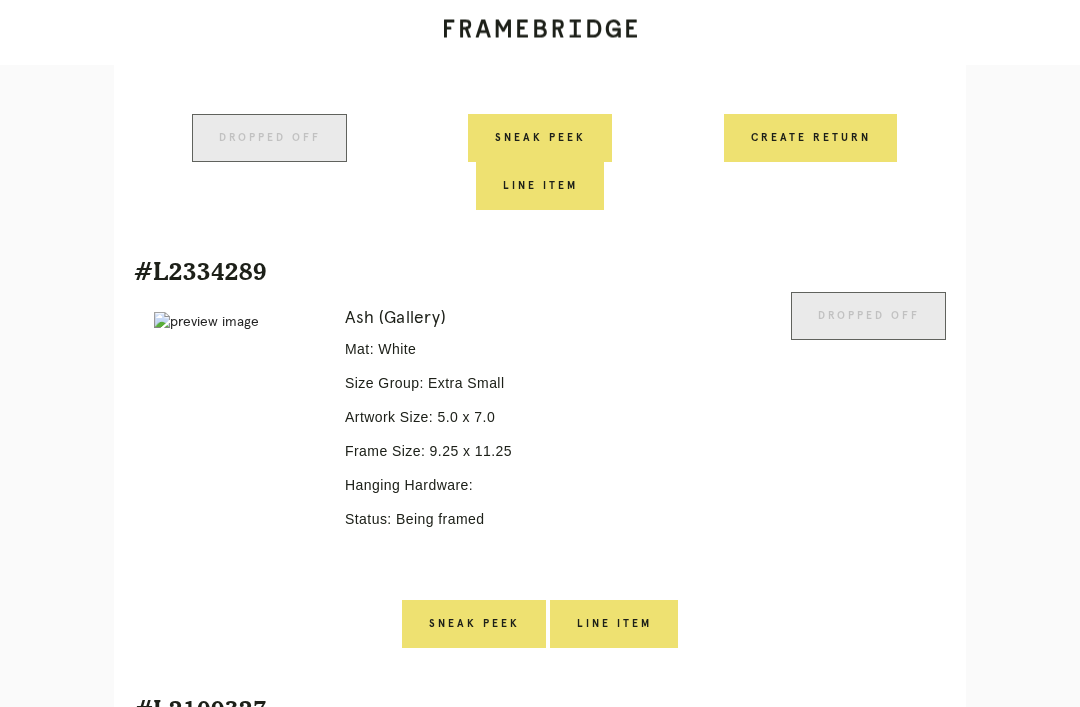 click on "Receiving" at bounding box center (243, 1613) 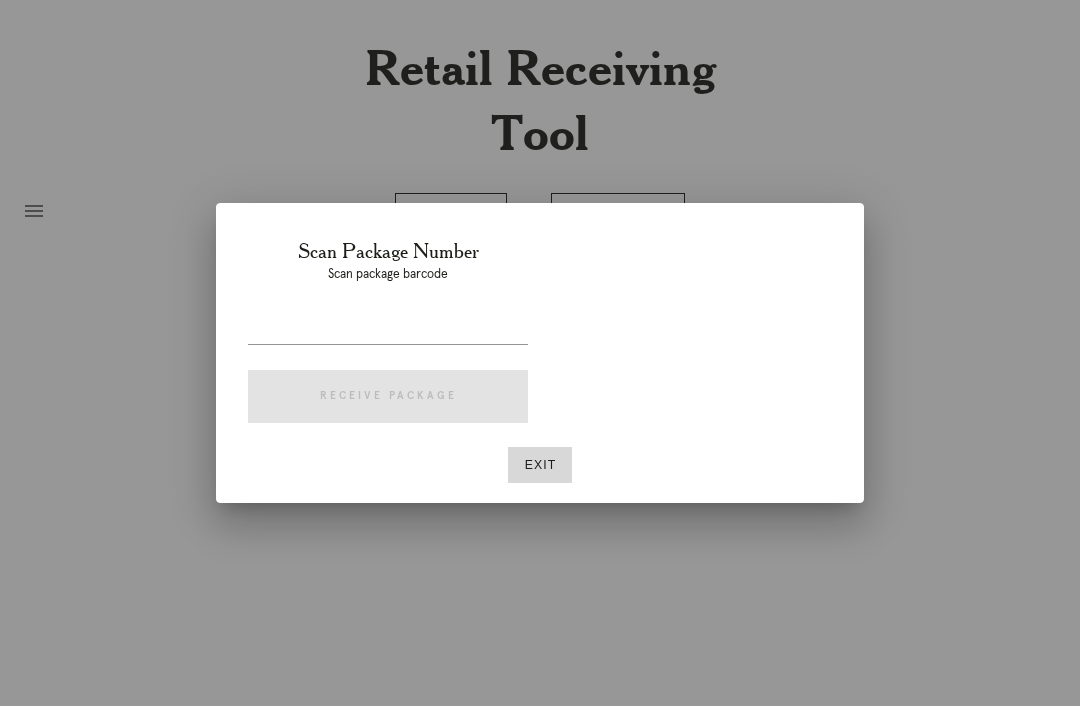 scroll, scrollTop: 64, scrollLeft: 0, axis: vertical 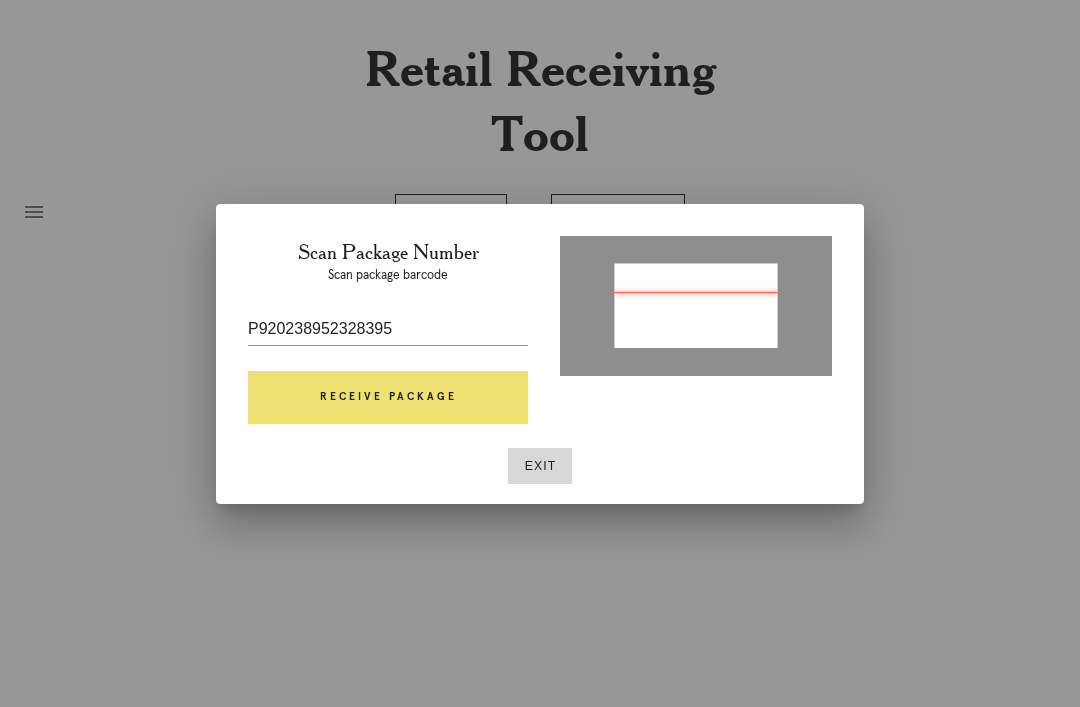click on "Receive Package" at bounding box center [388, 398] 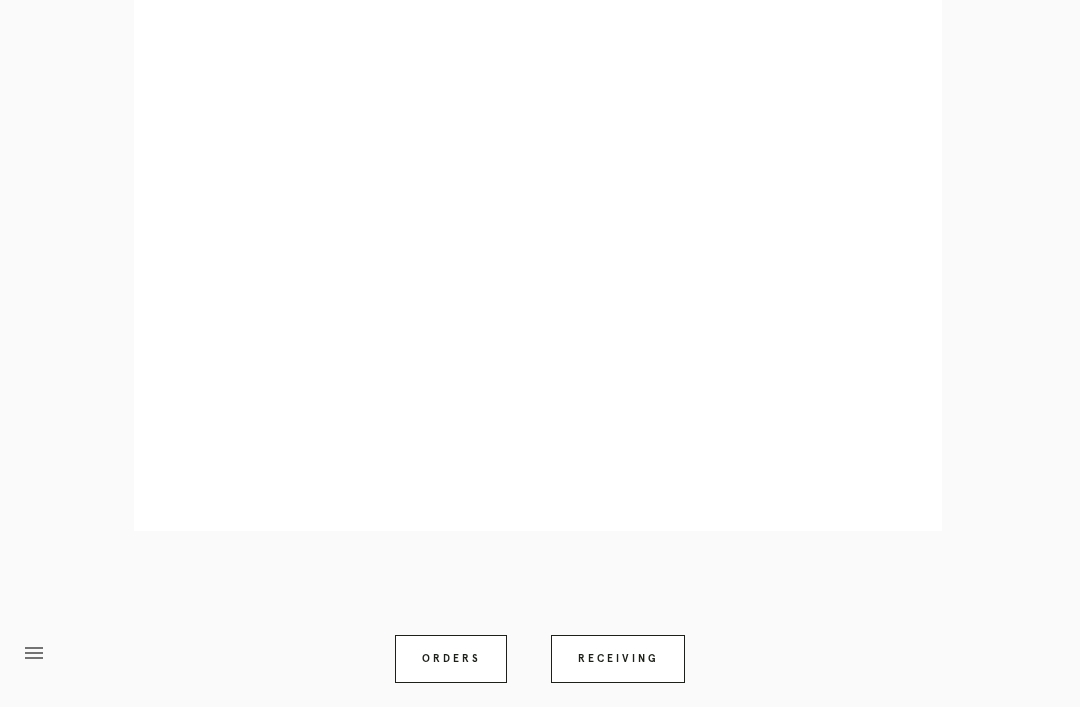 scroll, scrollTop: 858, scrollLeft: 0, axis: vertical 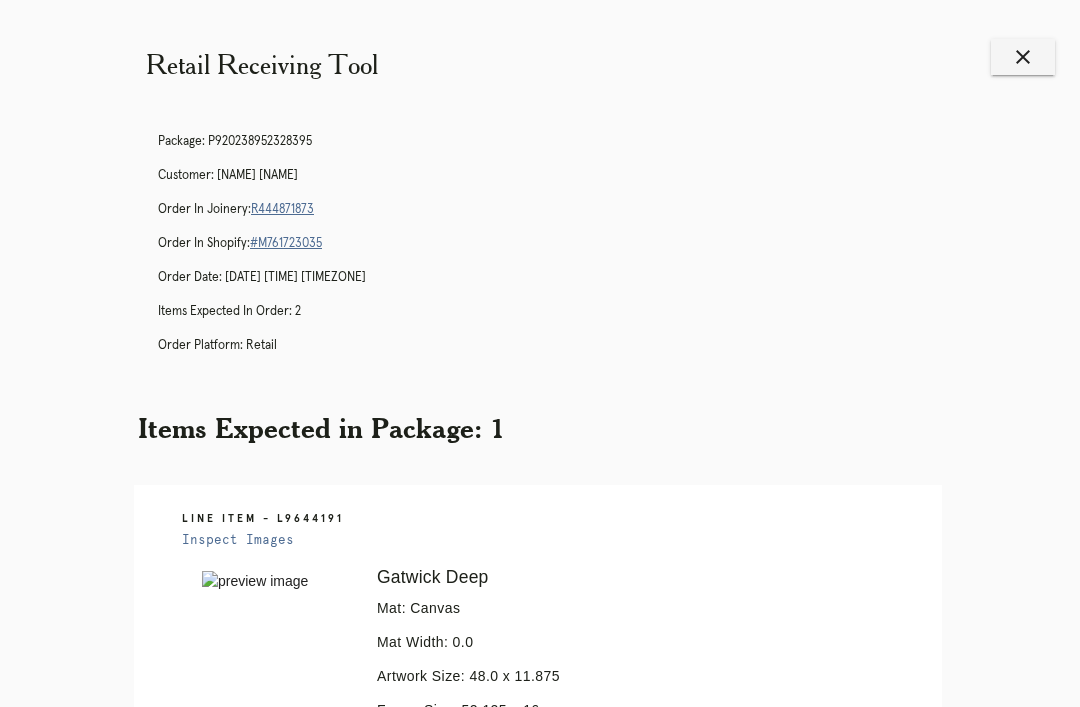 click on "close" at bounding box center (1023, 57) 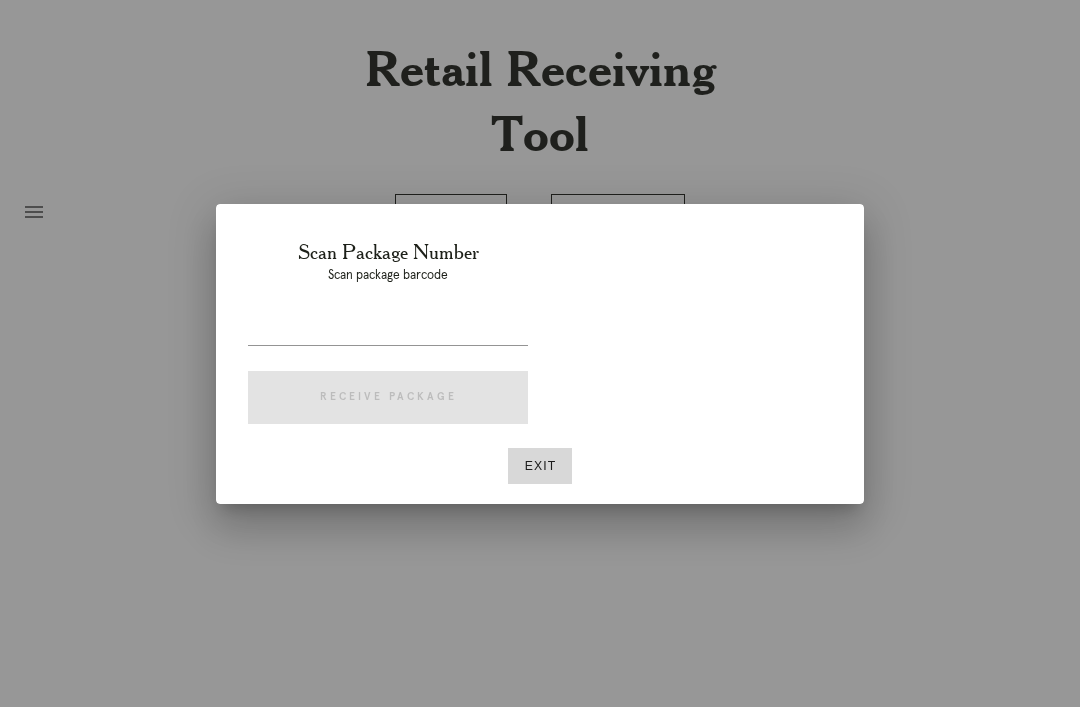scroll, scrollTop: 0, scrollLeft: 0, axis: both 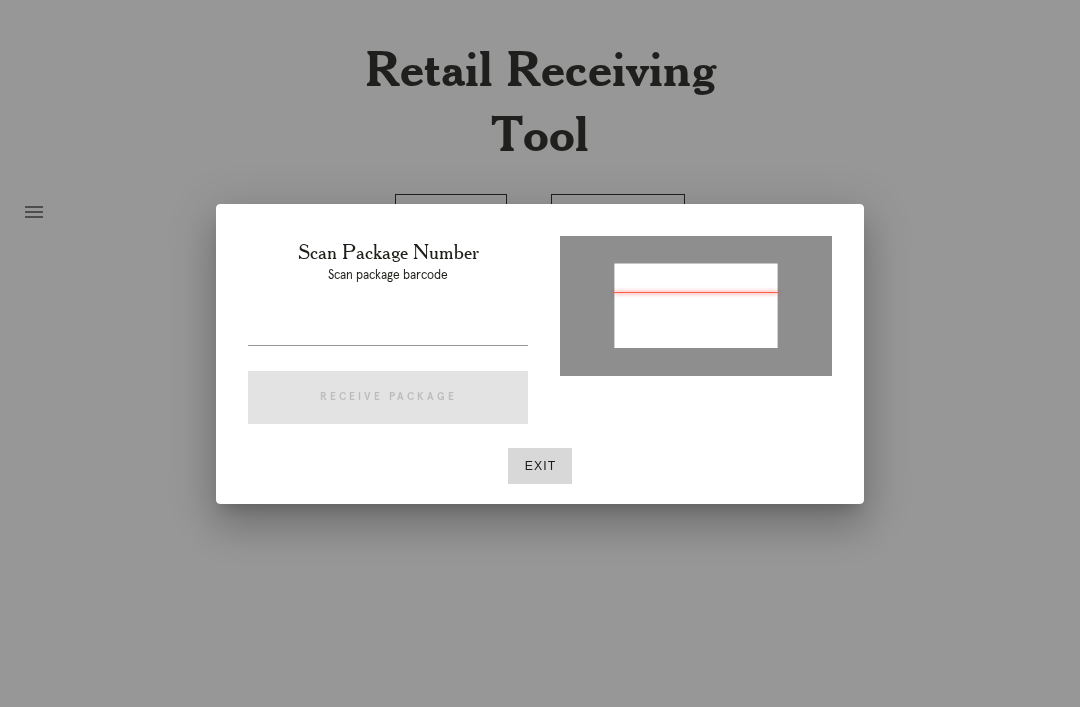 click at bounding box center [696, 304] 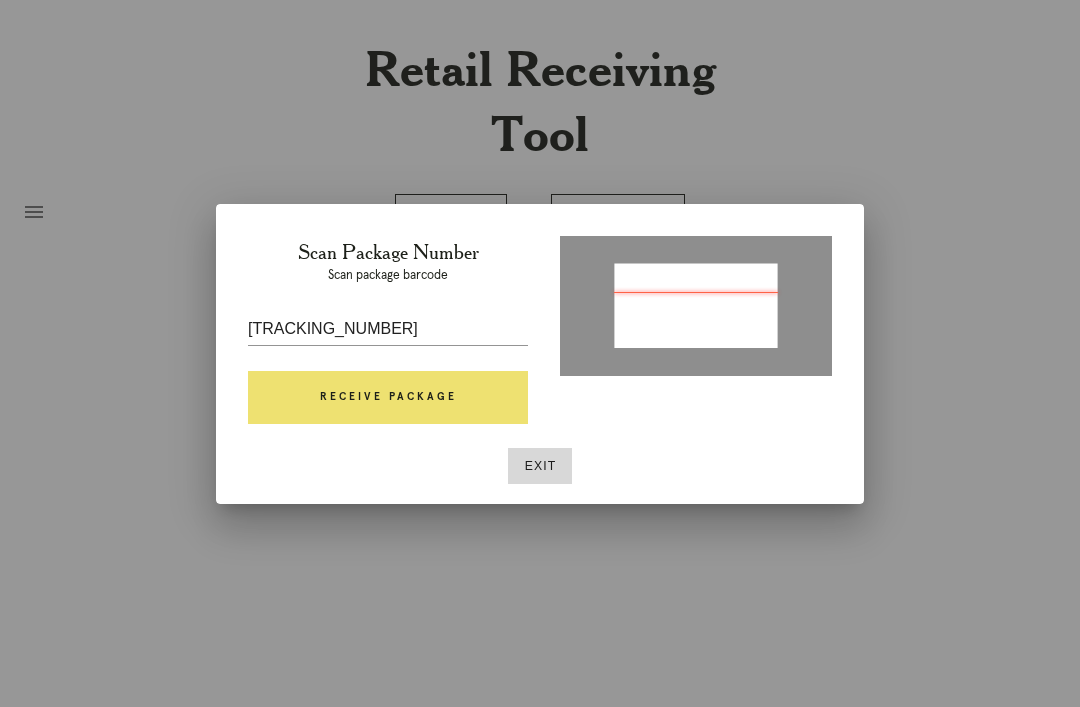 click on "Receive Package" at bounding box center [388, 398] 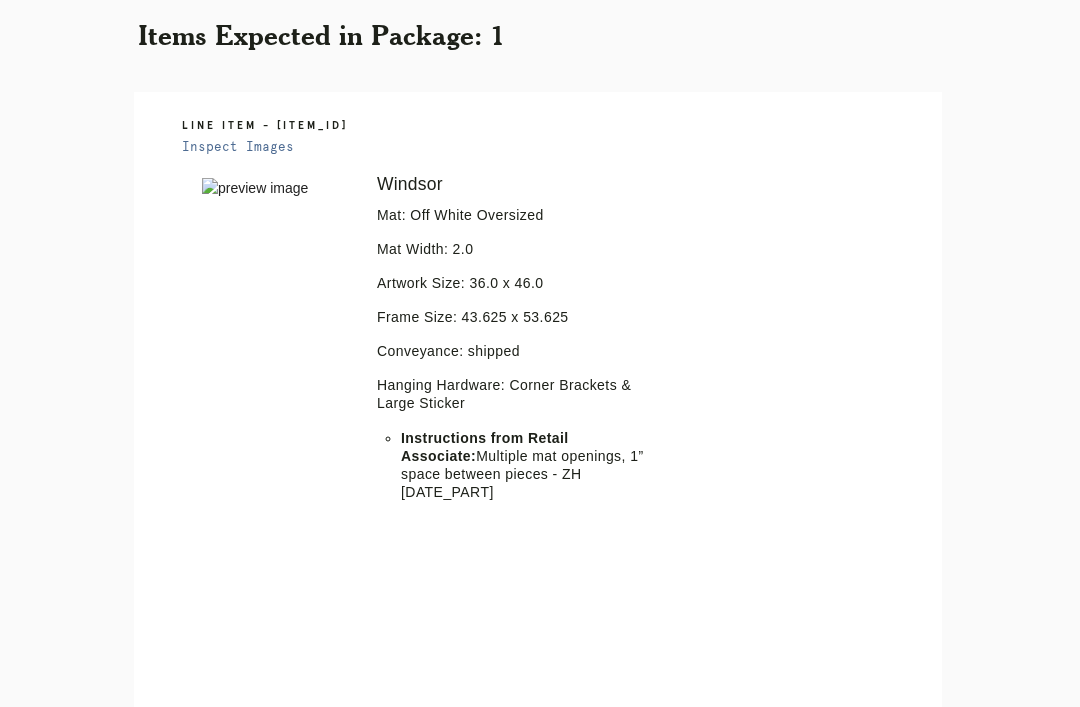 scroll, scrollTop: 0, scrollLeft: 0, axis: both 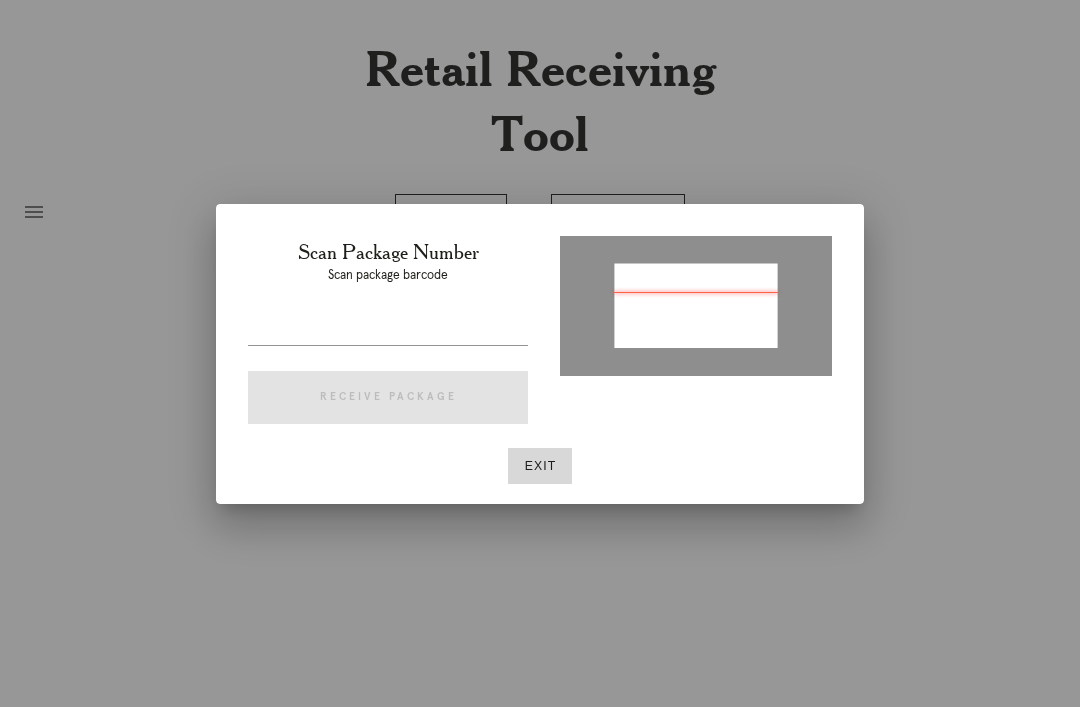 click on "Exit" at bounding box center [540, 466] 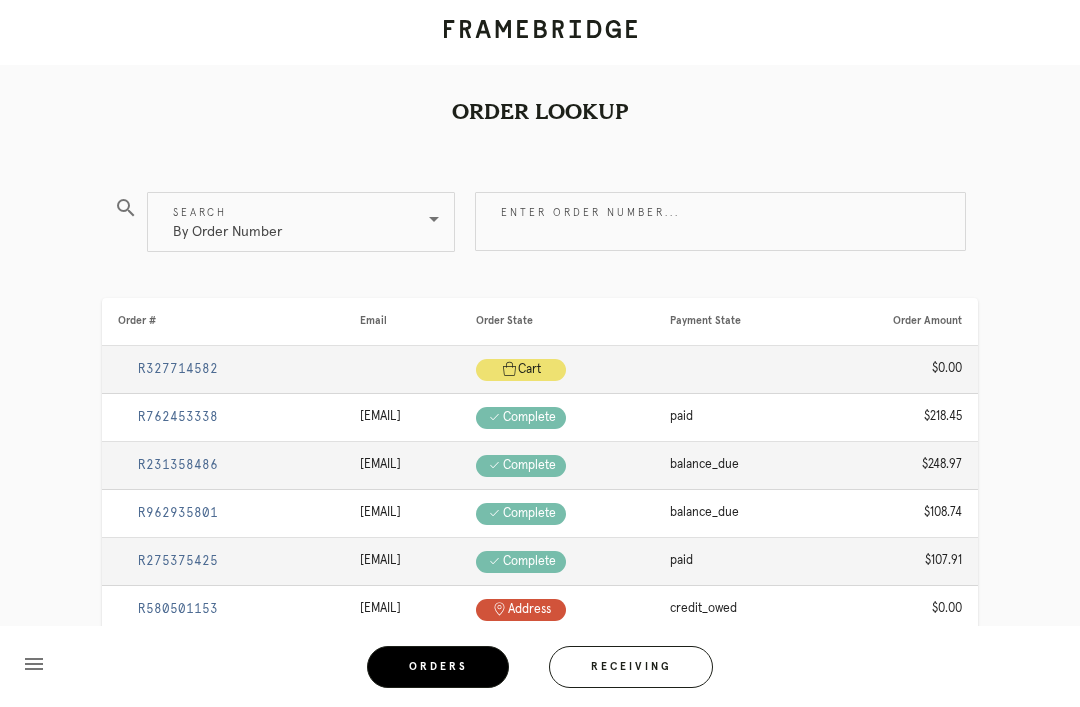 click on "Enter order number..." at bounding box center (720, 221) 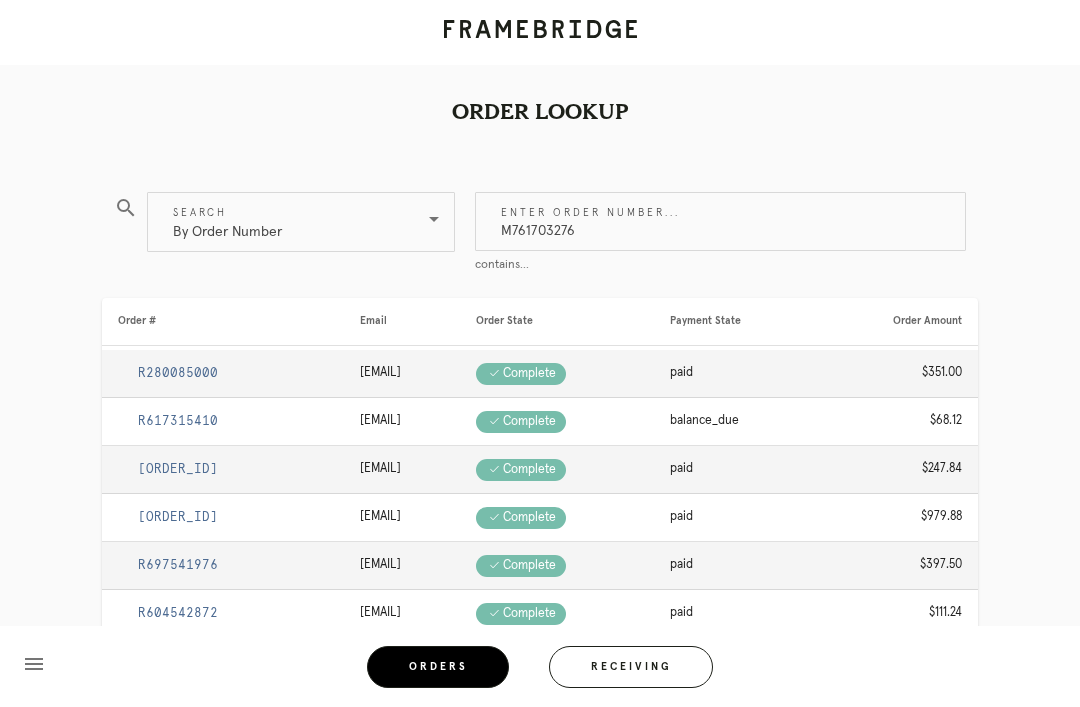 type on "M761703276" 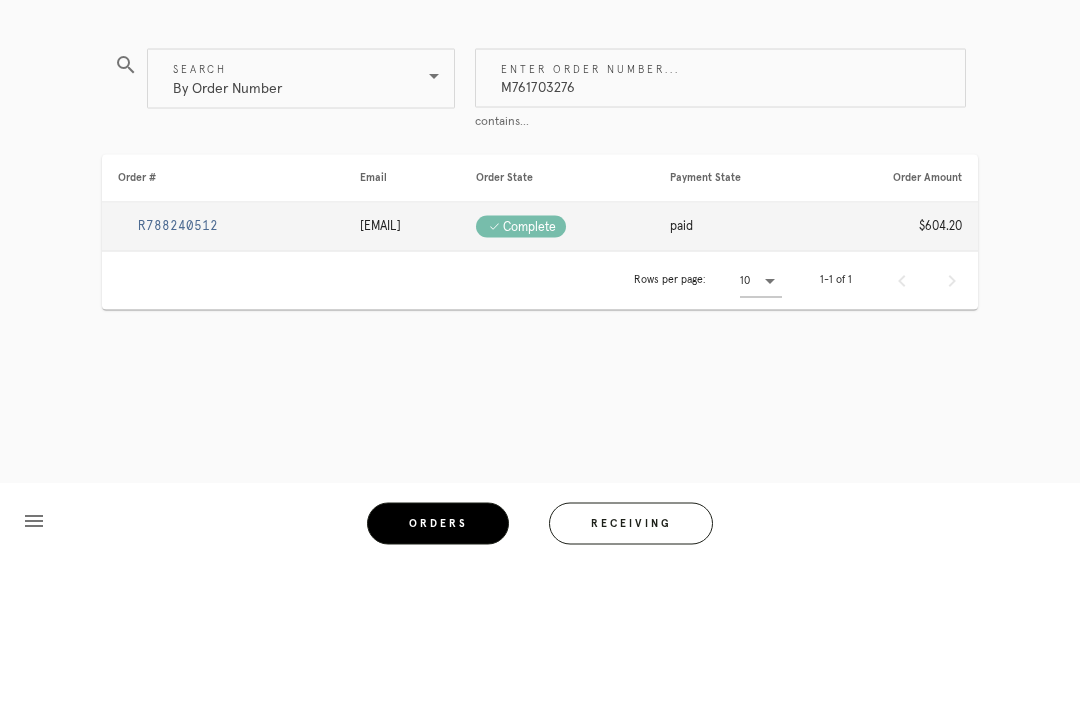 click on "R788240512" at bounding box center (178, 369) 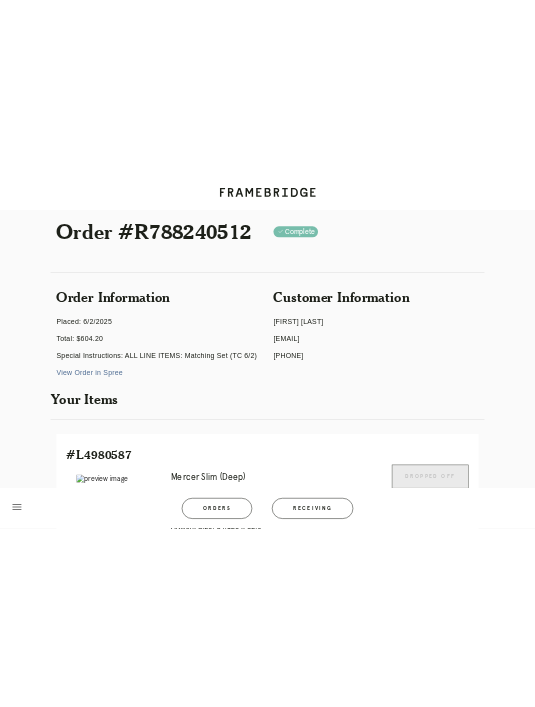 scroll, scrollTop: 0, scrollLeft: 0, axis: both 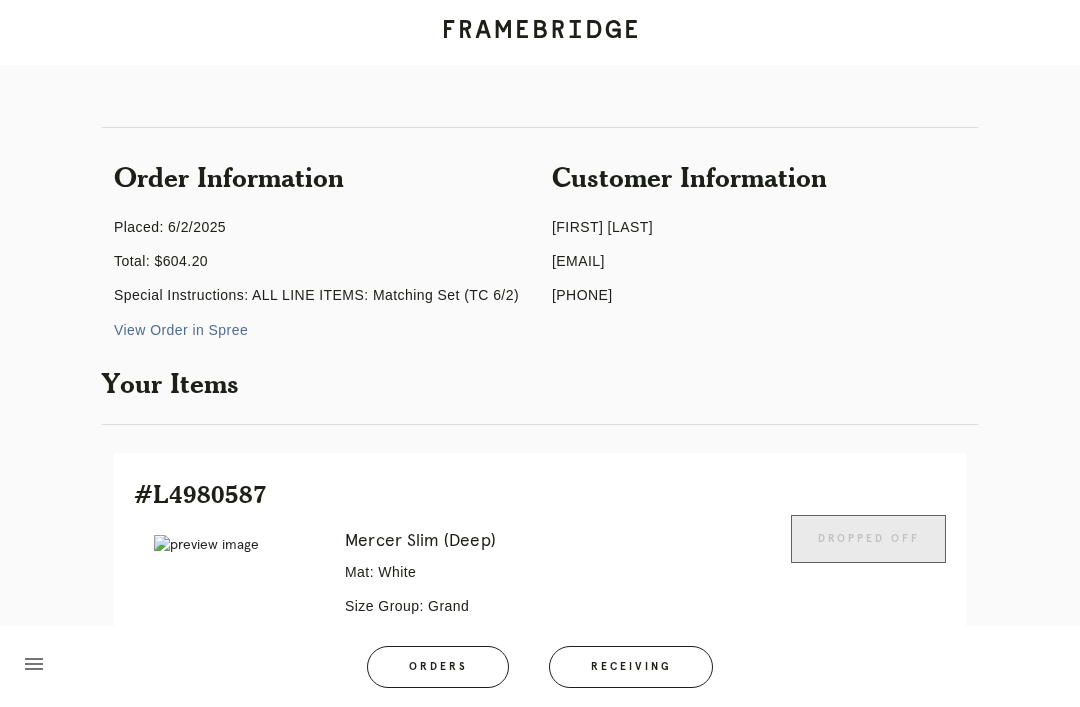 click on "Receiving" at bounding box center (631, 667) 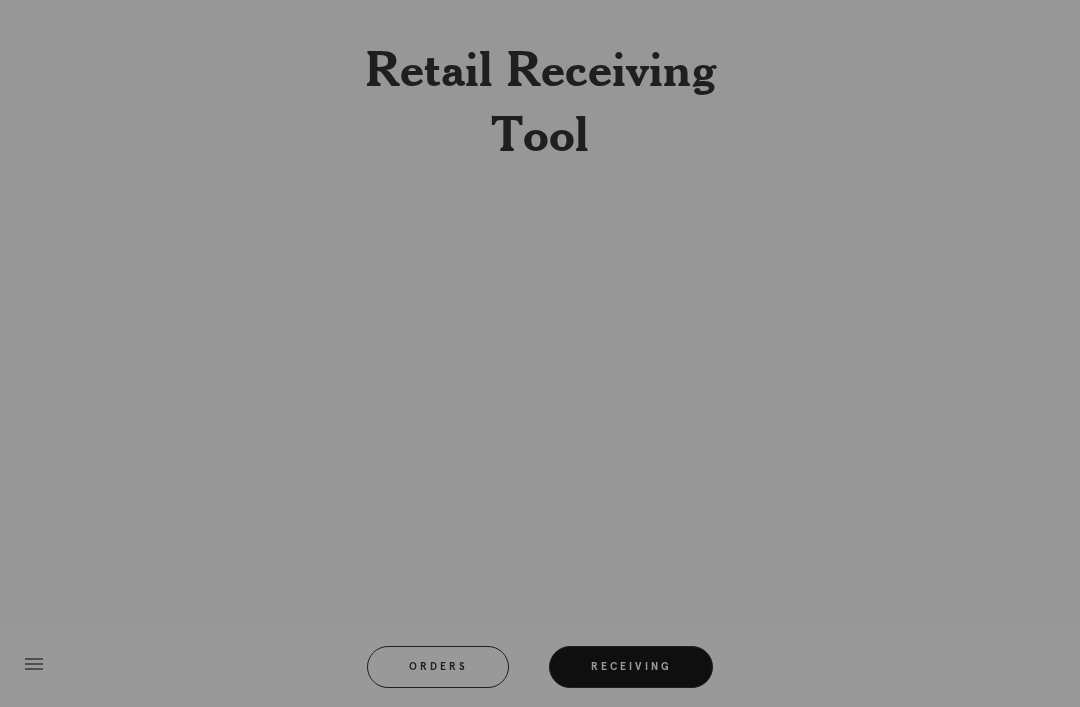 scroll, scrollTop: 64, scrollLeft: 0, axis: vertical 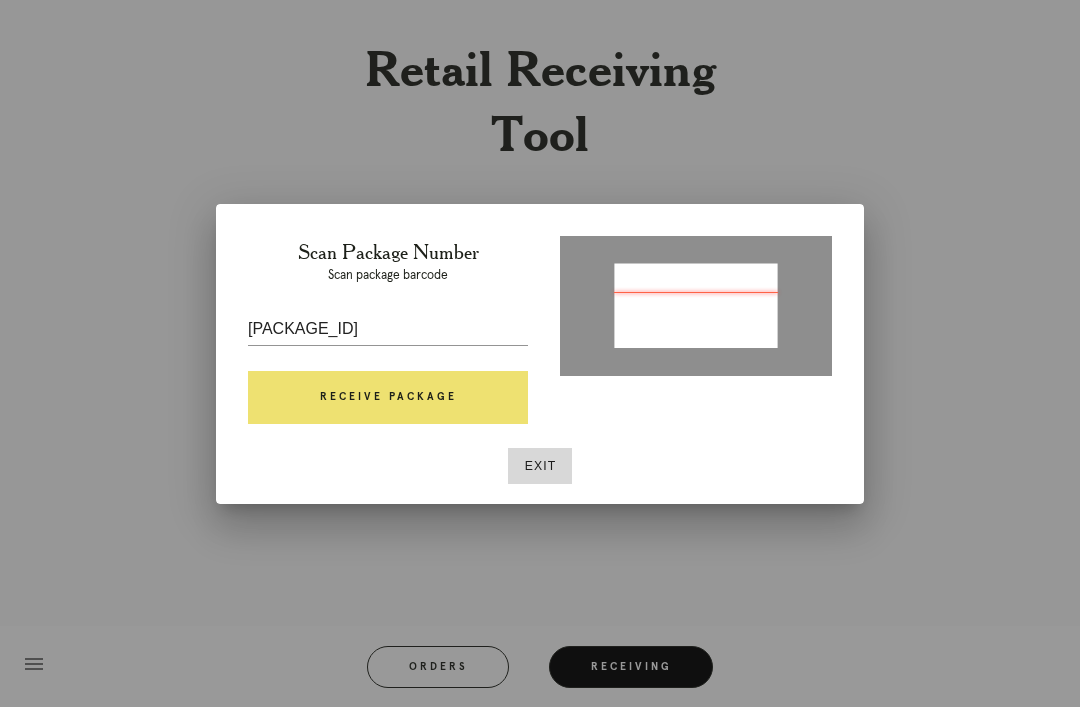 click on "Receive Package" at bounding box center (388, 398) 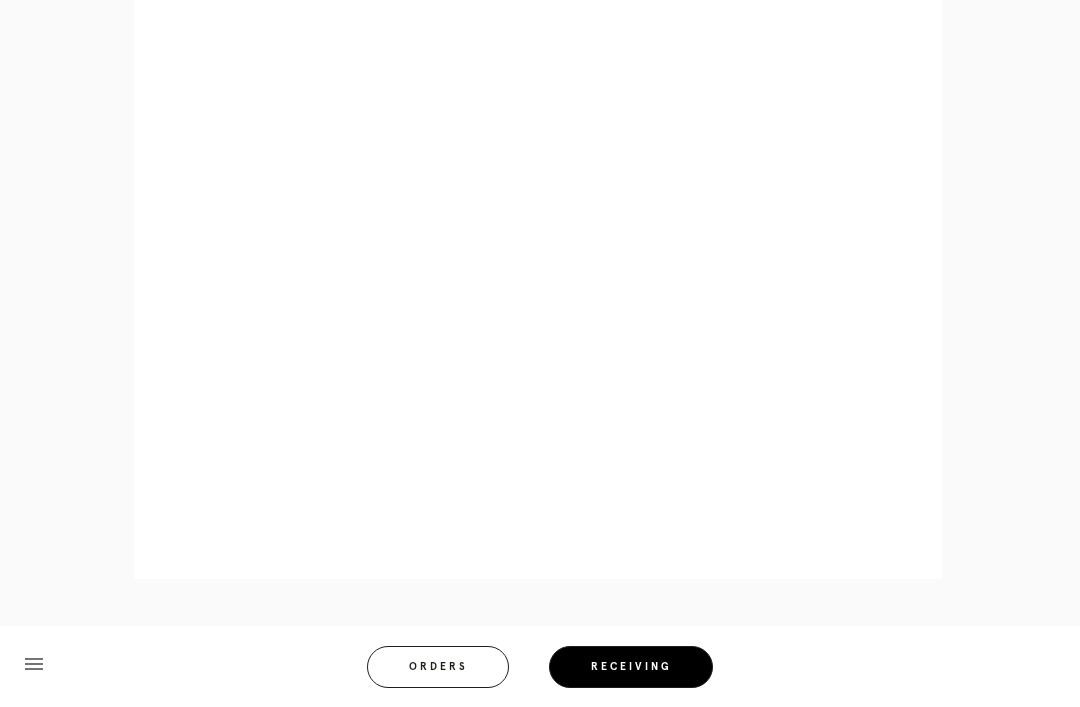 scroll, scrollTop: 928, scrollLeft: 0, axis: vertical 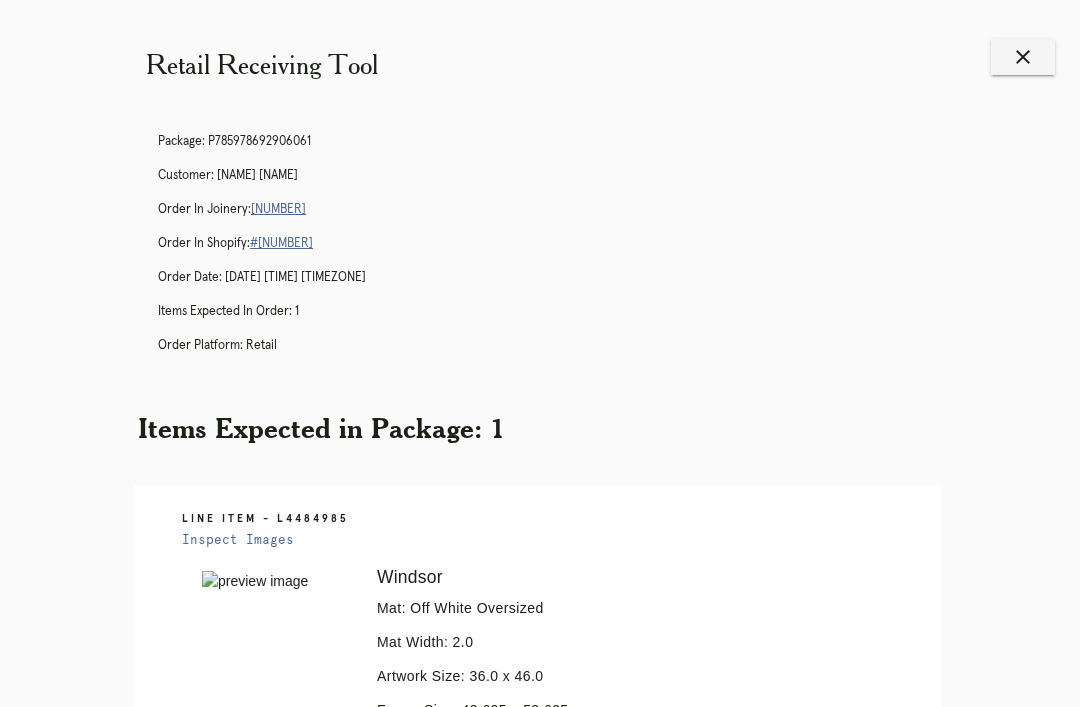 click on "close" at bounding box center [1023, 57] 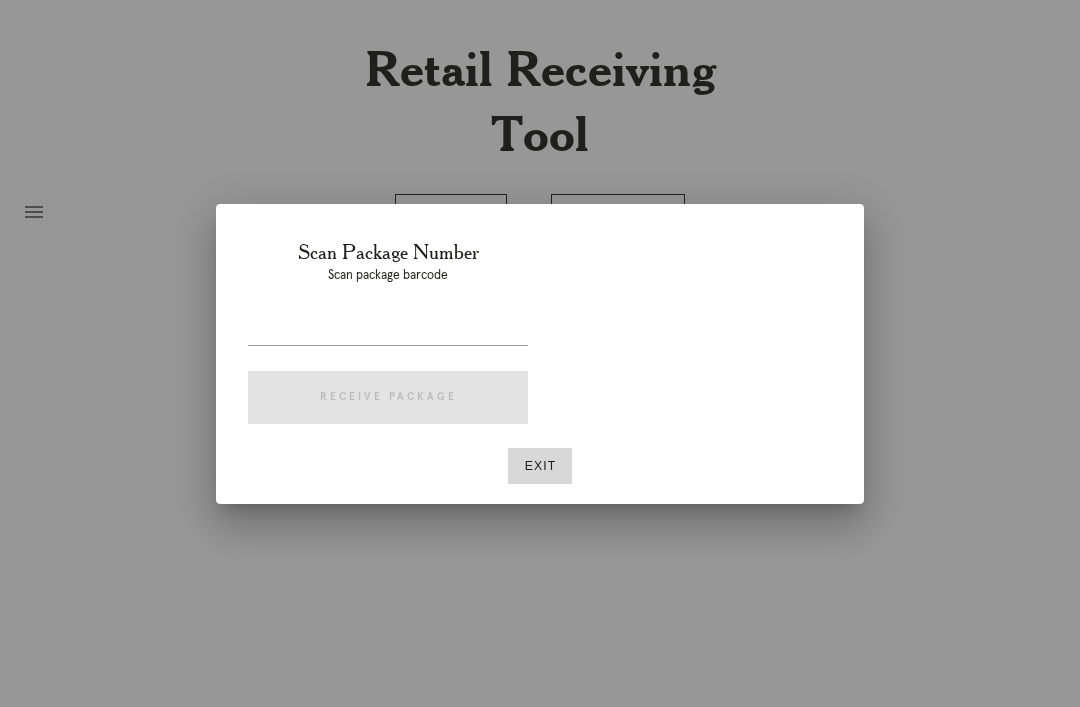 scroll, scrollTop: 0, scrollLeft: 0, axis: both 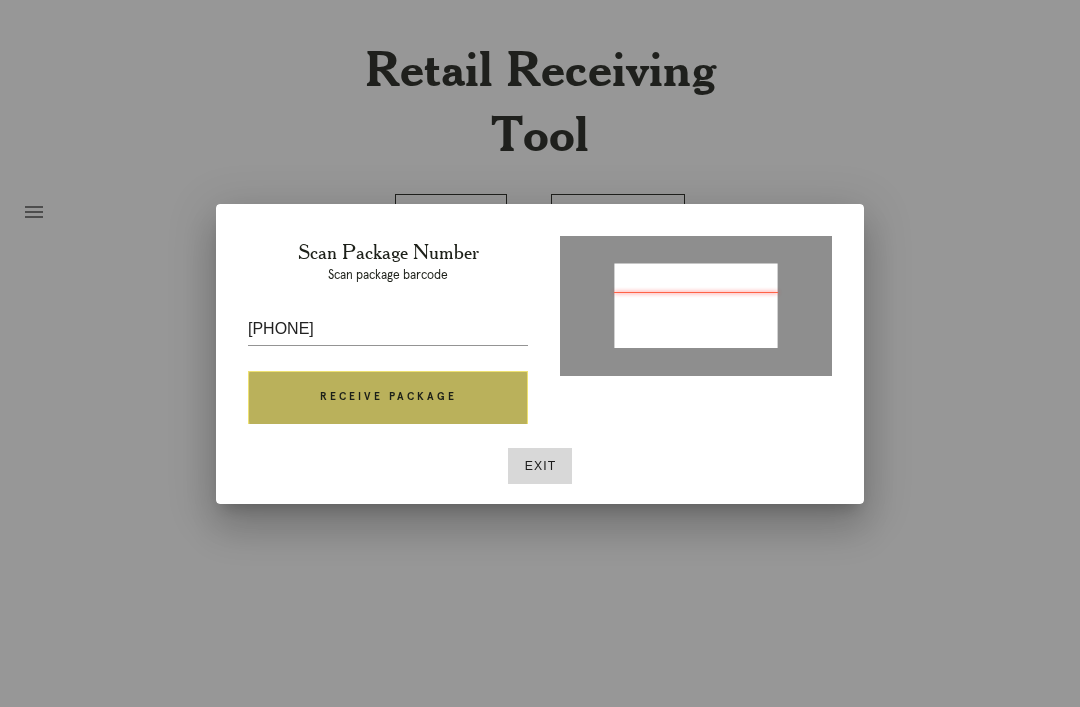 click on "Receive Package" at bounding box center (388, 398) 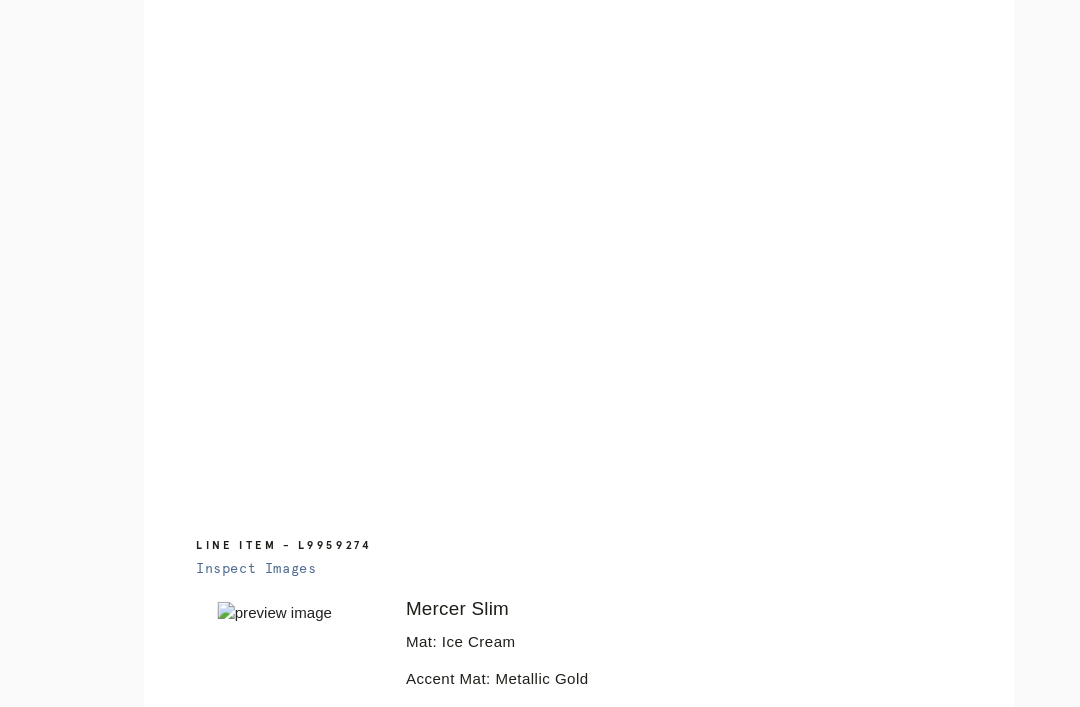 scroll, scrollTop: 1199, scrollLeft: 0, axis: vertical 